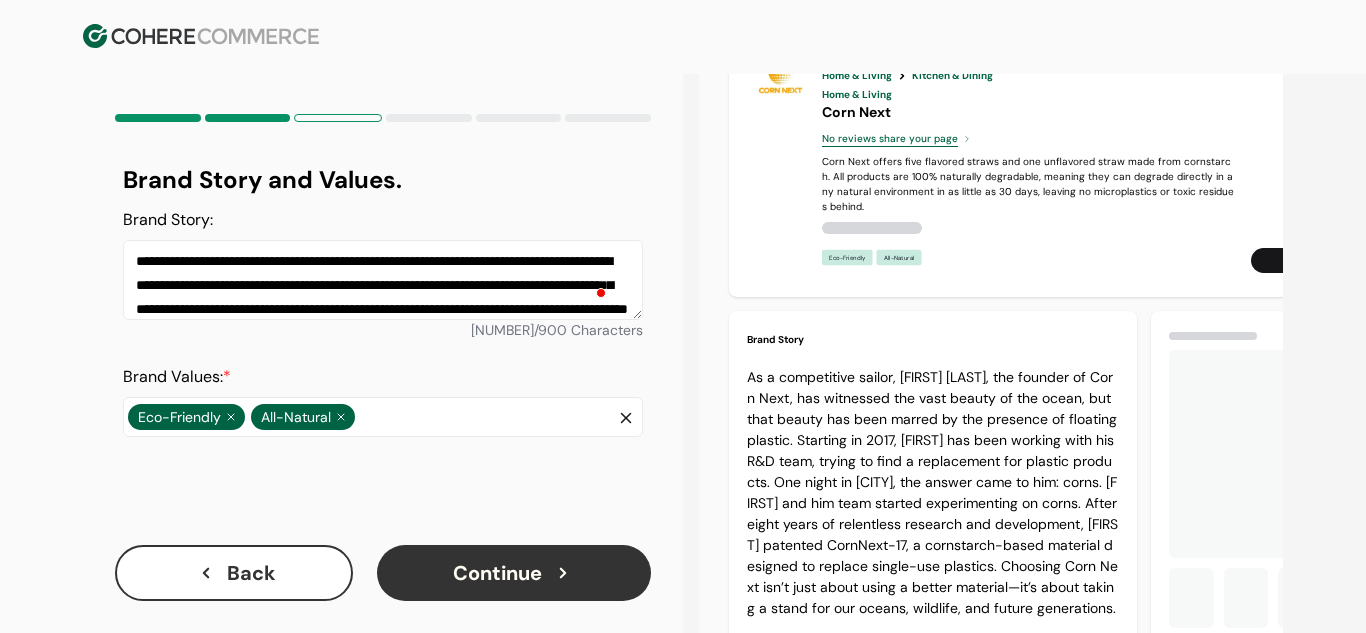 scroll, scrollTop: 0, scrollLeft: 0, axis: both 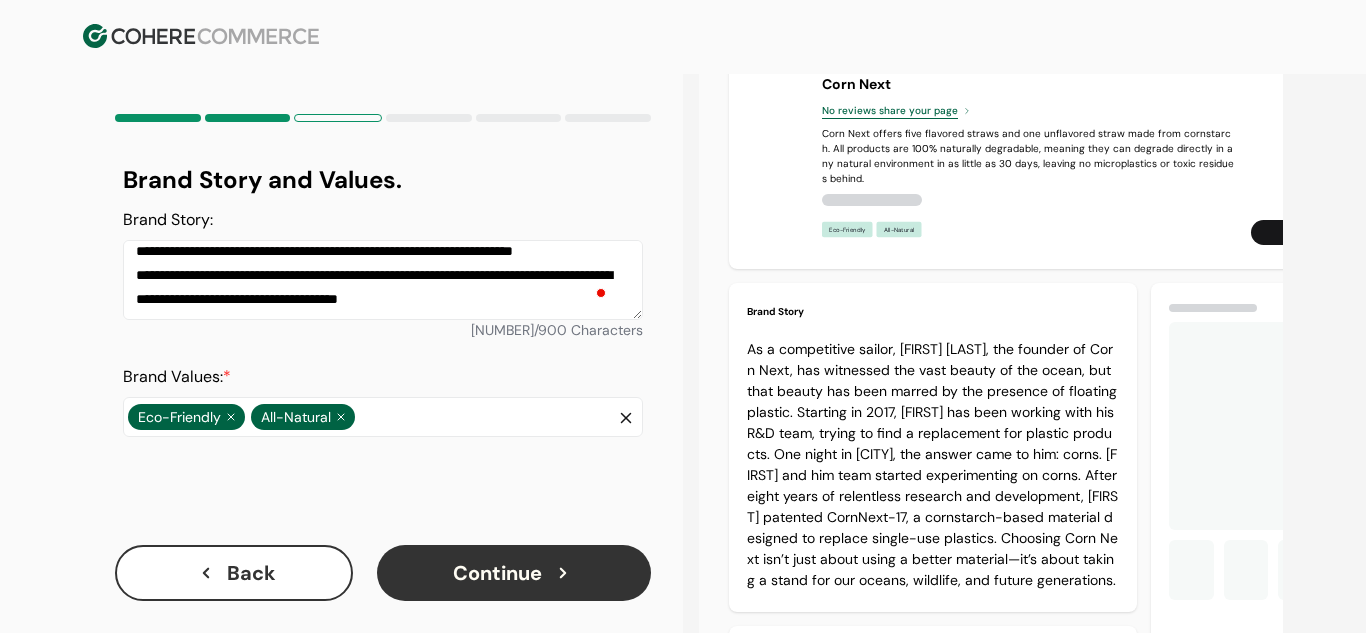click on "**********" at bounding box center [383, 280] 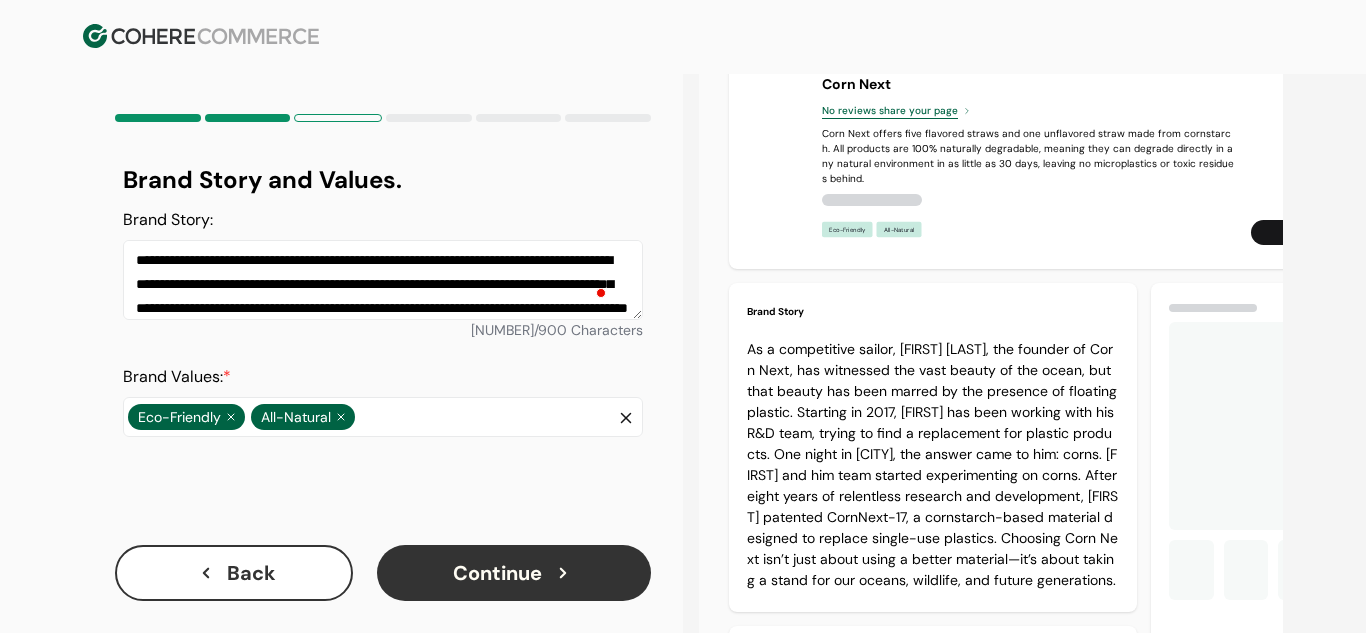 scroll, scrollTop: 0, scrollLeft: 0, axis: both 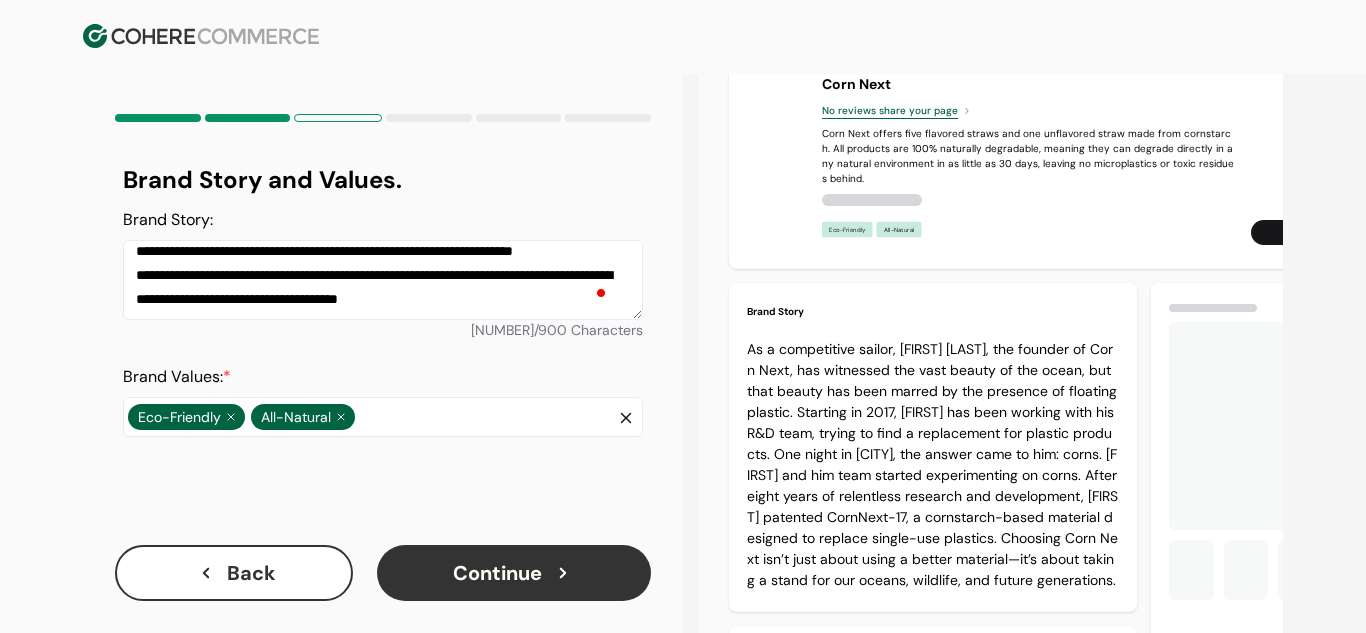 drag, startPoint x: 352, startPoint y: 309, endPoint x: 305, endPoint y: 310, distance: 47.010635 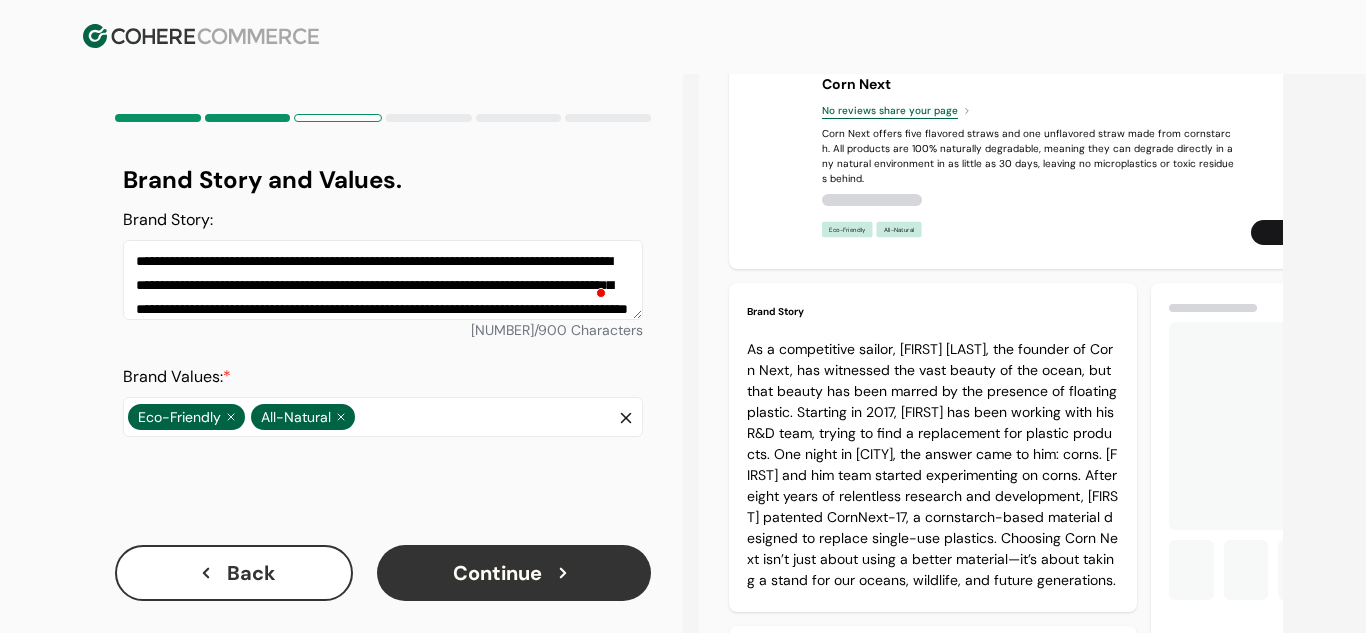 click on "**********" at bounding box center [383, 280] 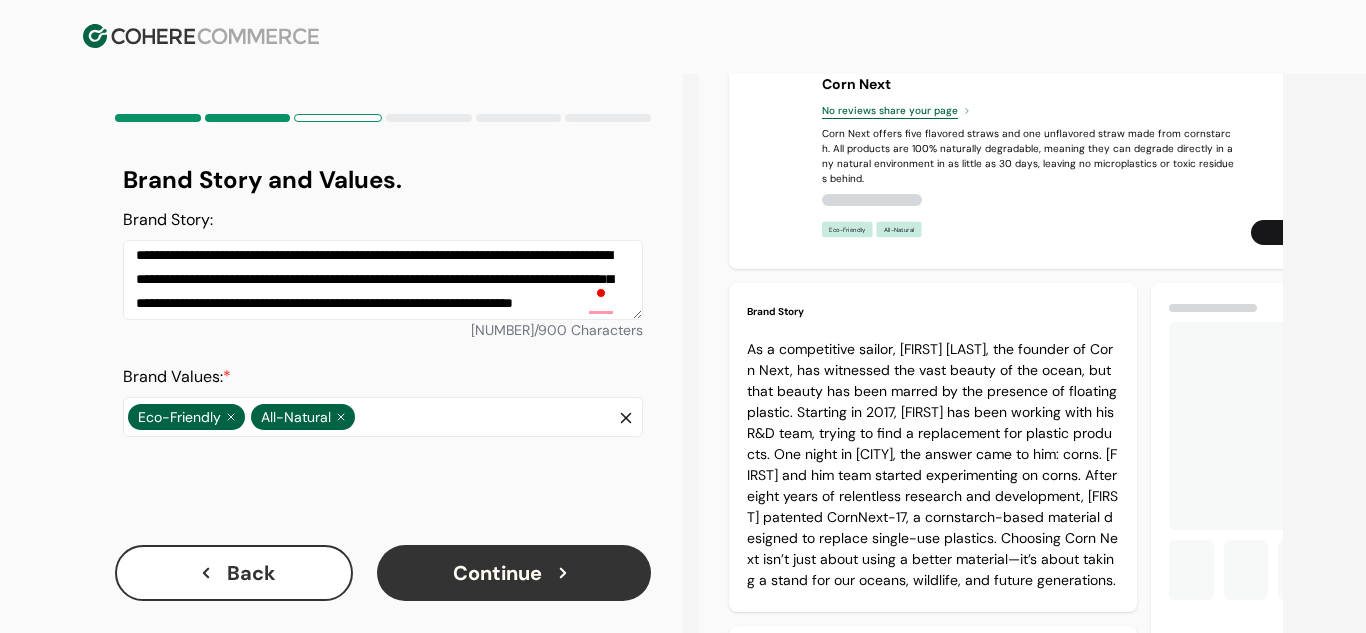 scroll, scrollTop: 169, scrollLeft: 0, axis: vertical 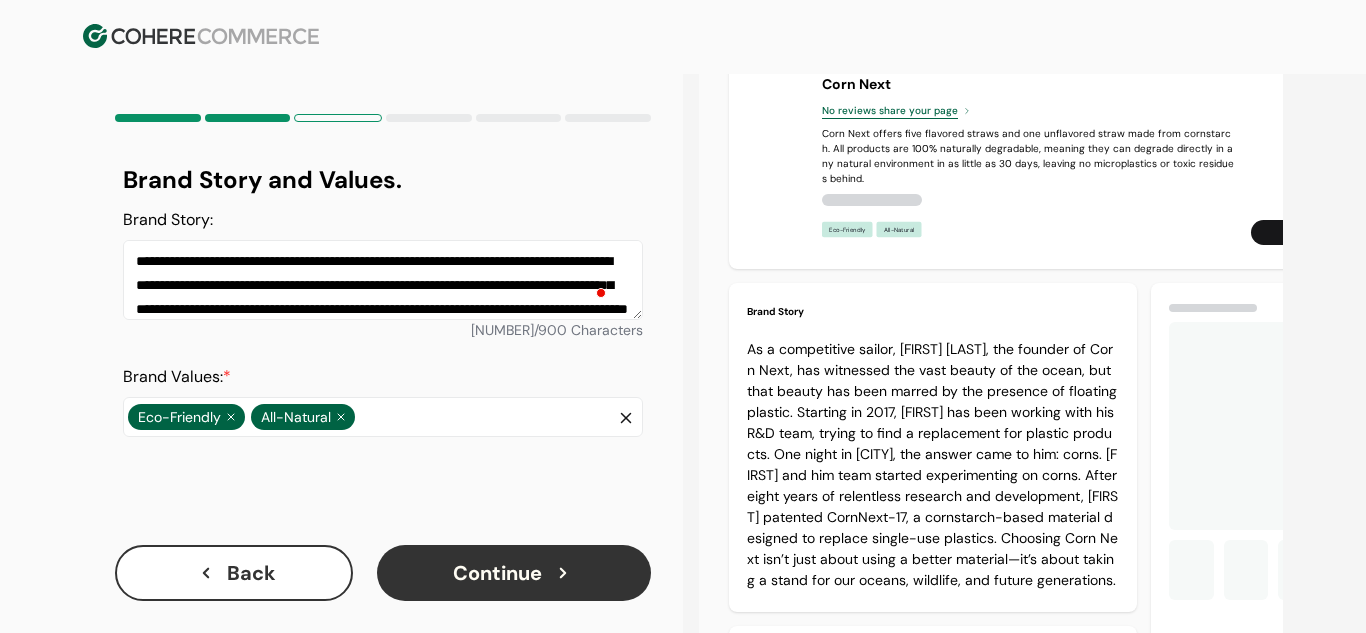 drag, startPoint x: 355, startPoint y: 310, endPoint x: 312, endPoint y: 228, distance: 92.5905 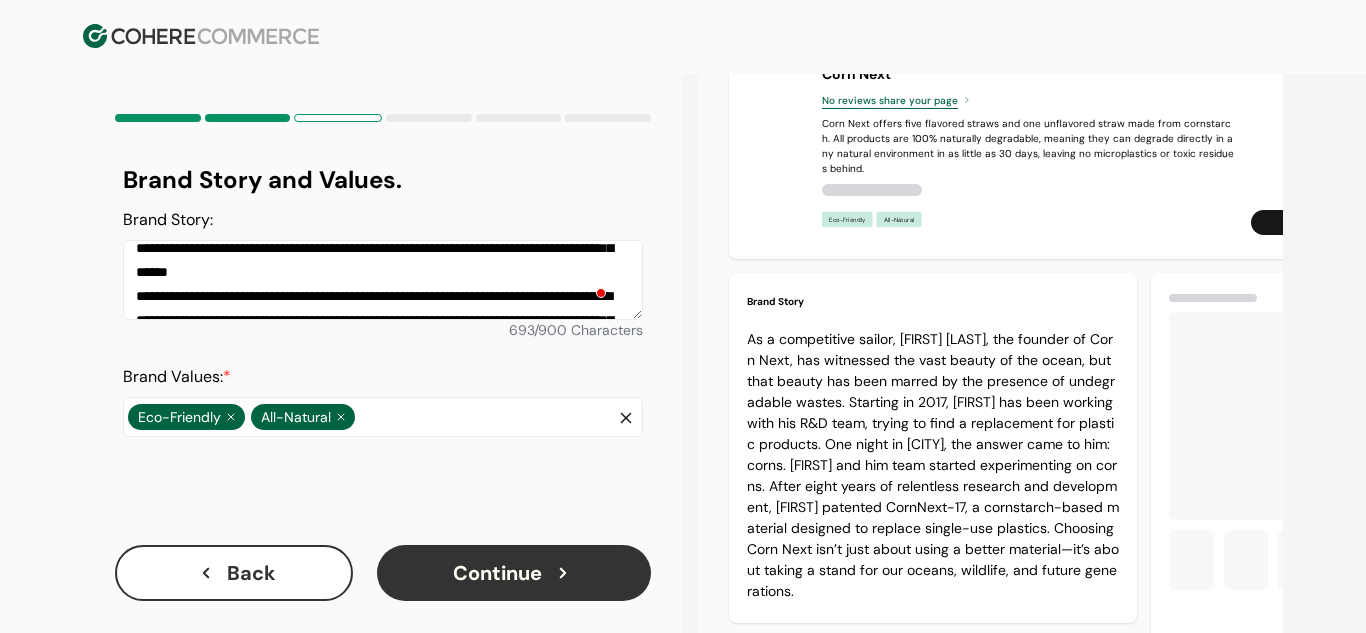 click on "**********" at bounding box center (383, 280) 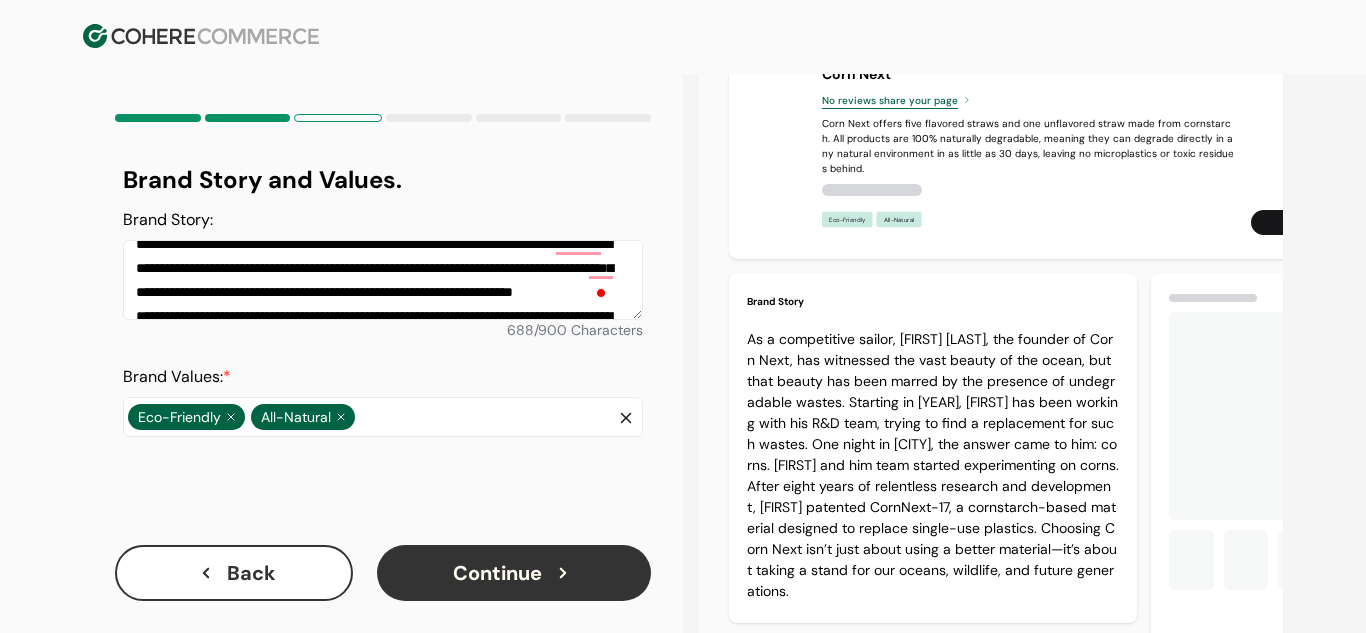 click on "**********" at bounding box center [383, 280] 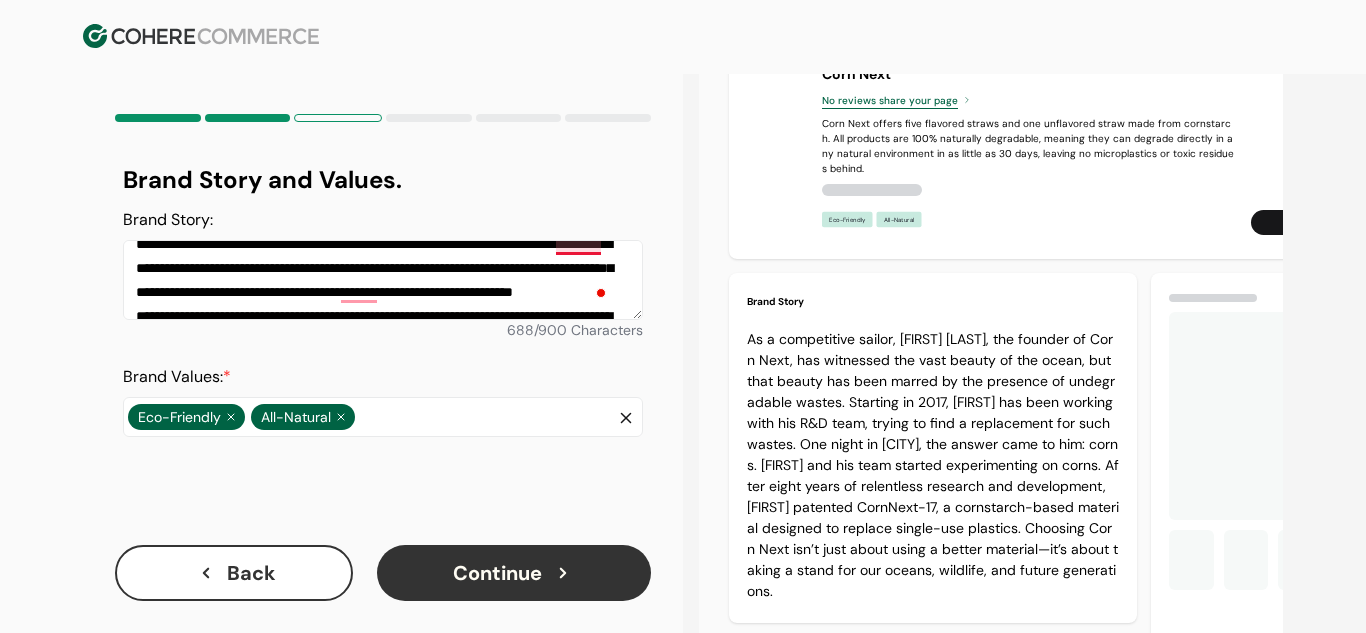 click on "**********" at bounding box center (383, 280) 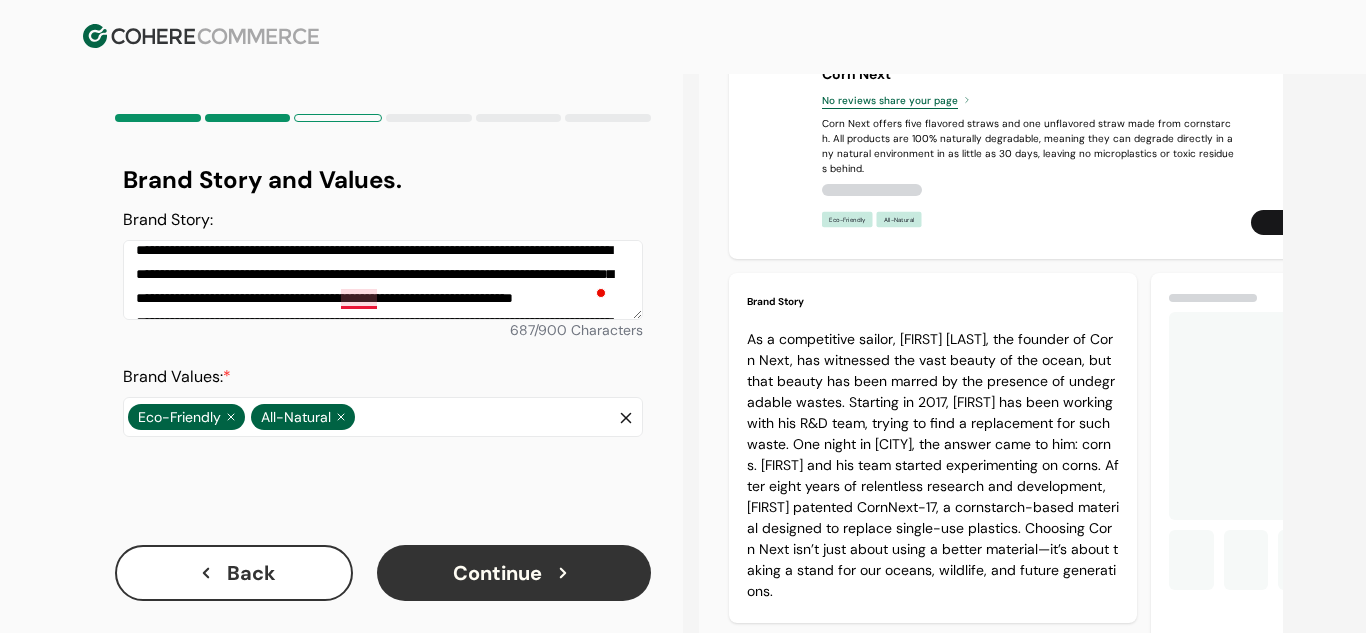 click on "**********" at bounding box center [383, 280] 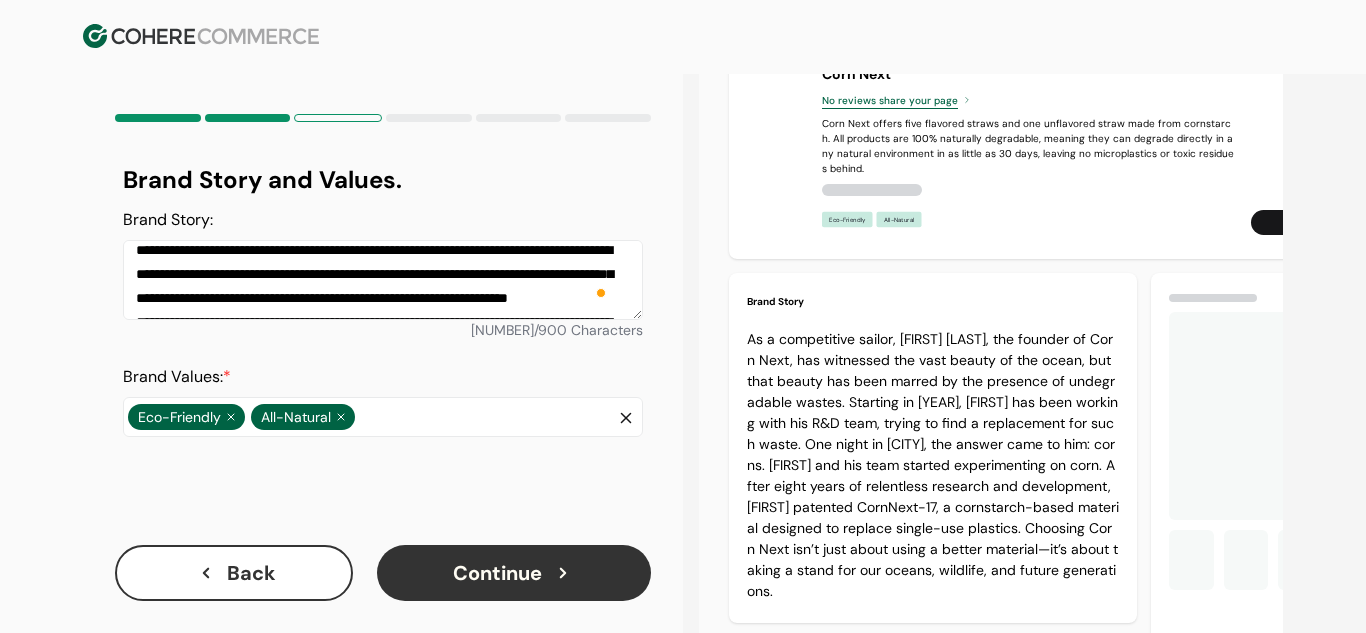 click on "**********" at bounding box center (383, 280) 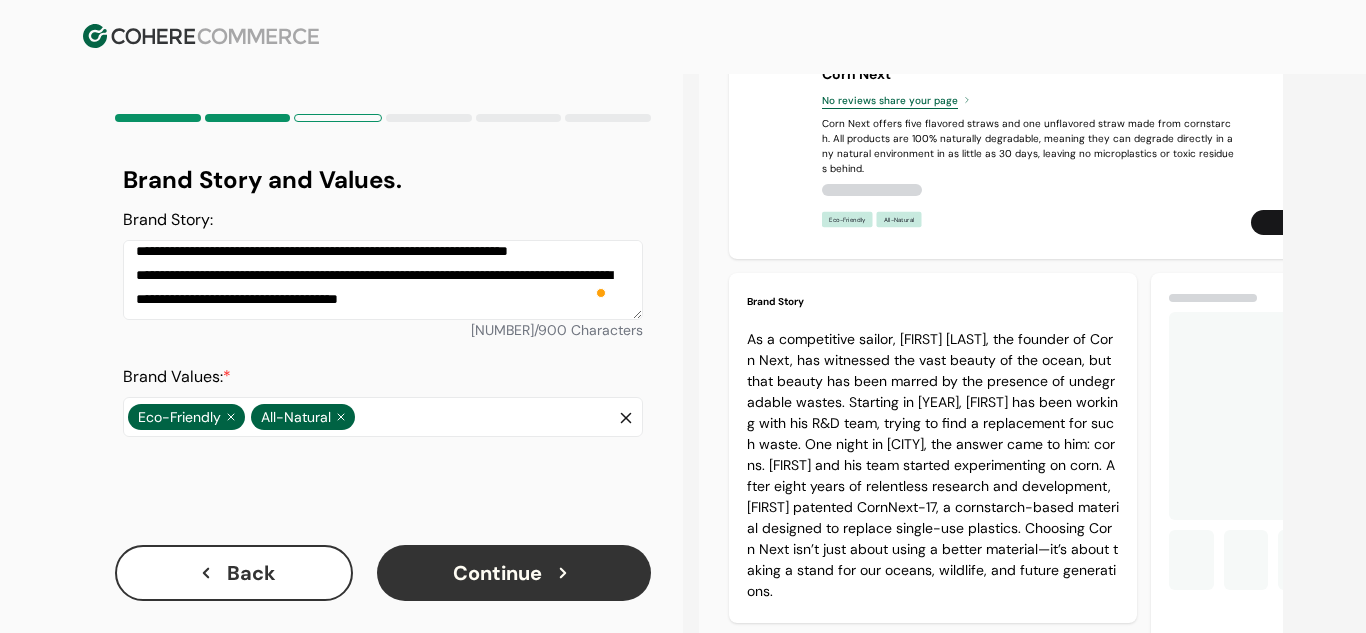 click on "**********" at bounding box center [383, 280] 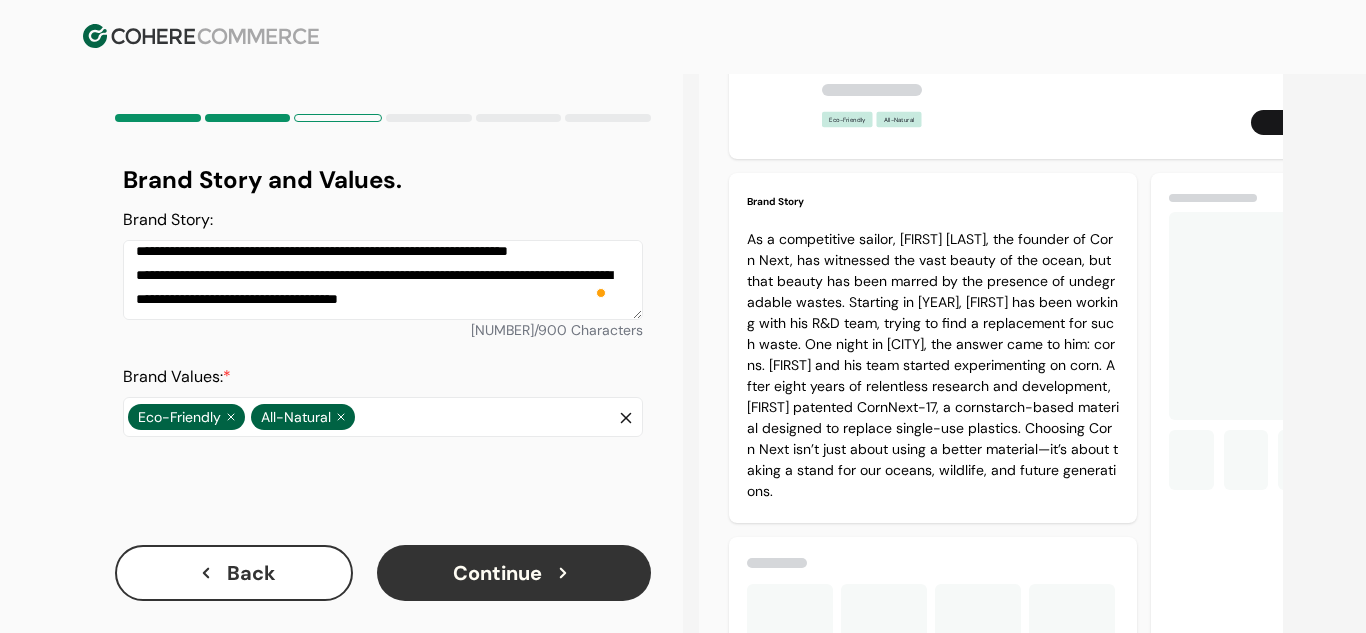 drag, startPoint x: 487, startPoint y: 249, endPoint x: 421, endPoint y: 330, distance: 104.48445 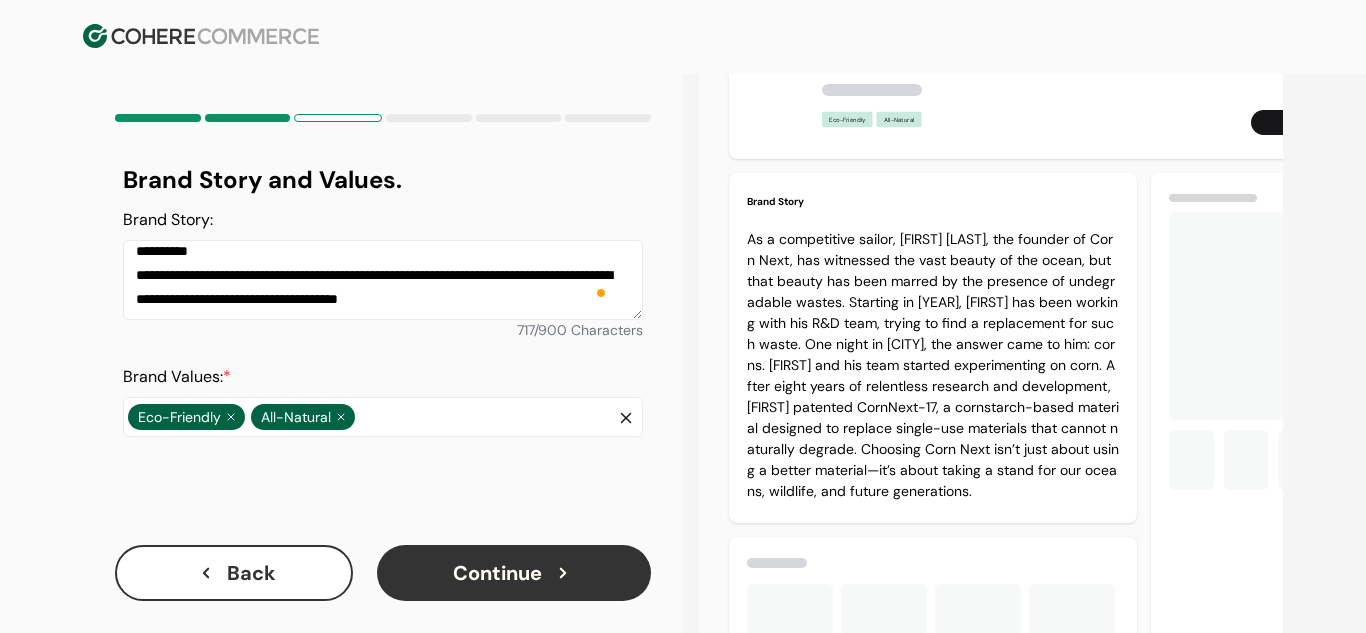 click on "**********" at bounding box center (383, 280) 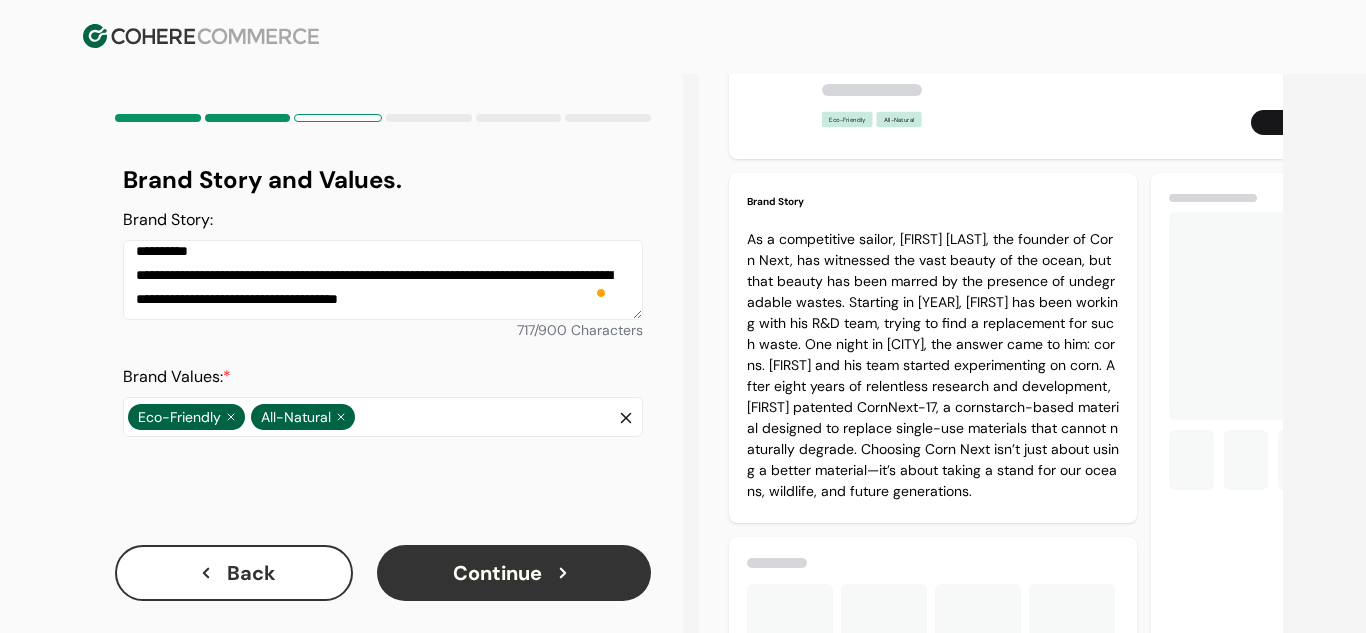 click on "**********" at bounding box center [383, 274] 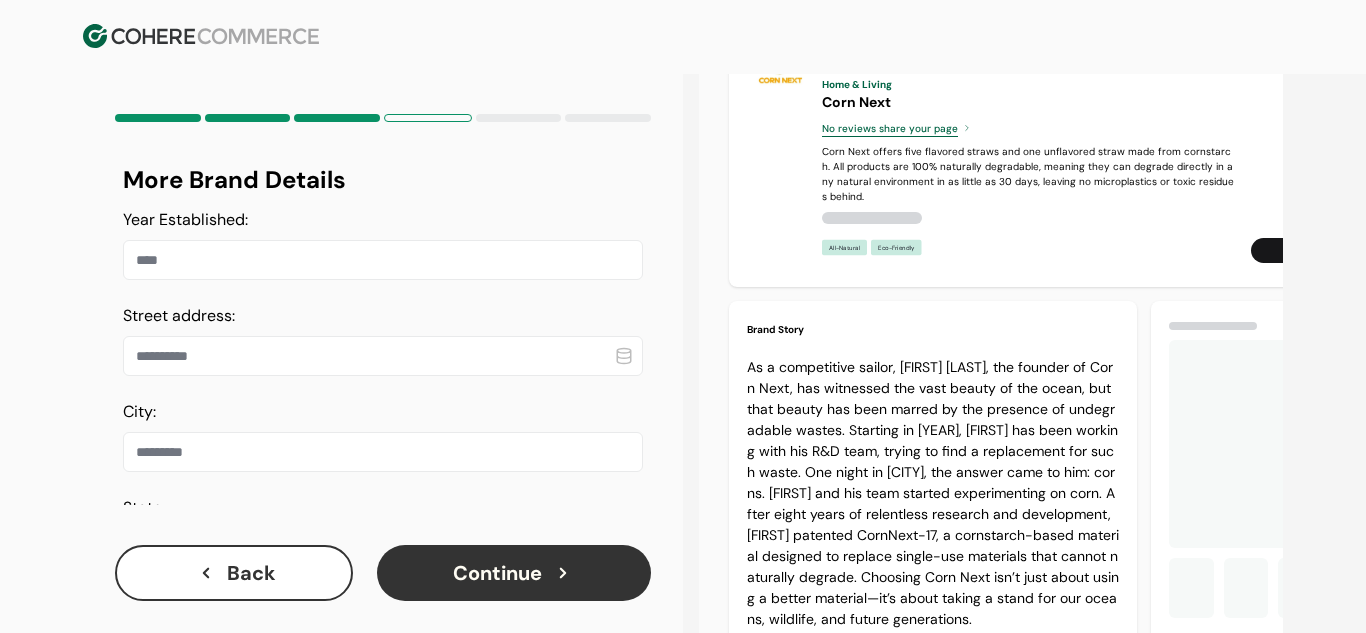 click at bounding box center [383, 260] 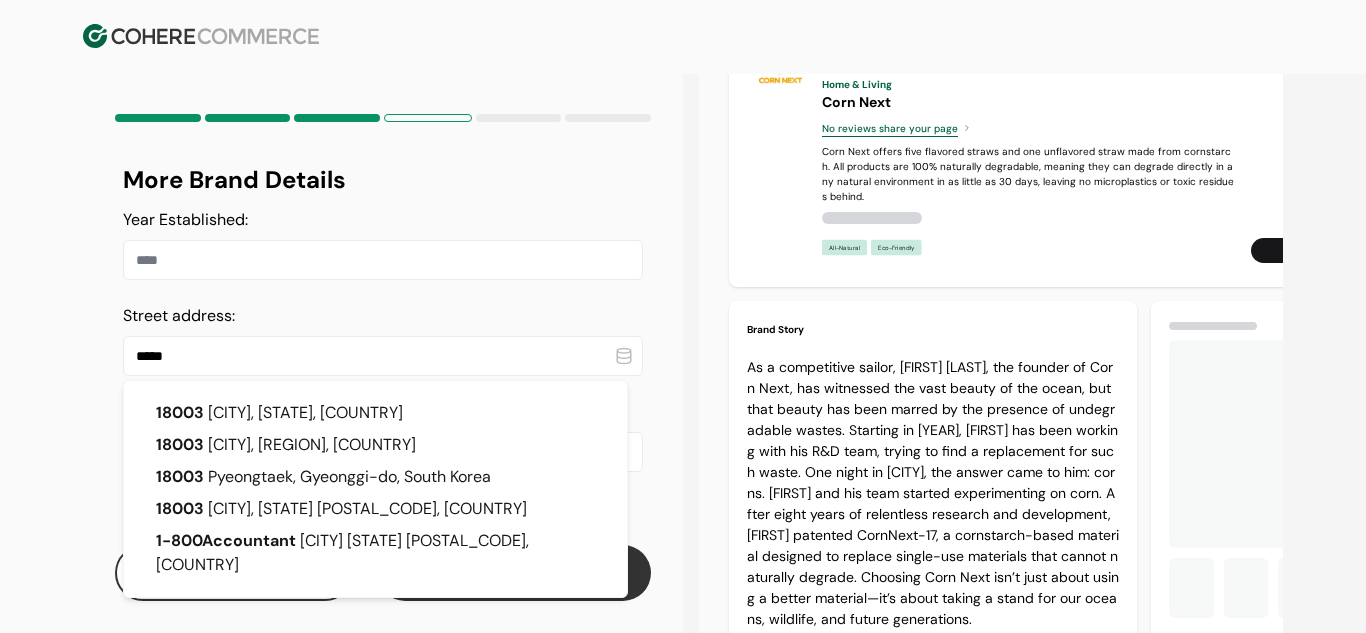 type on "*****" 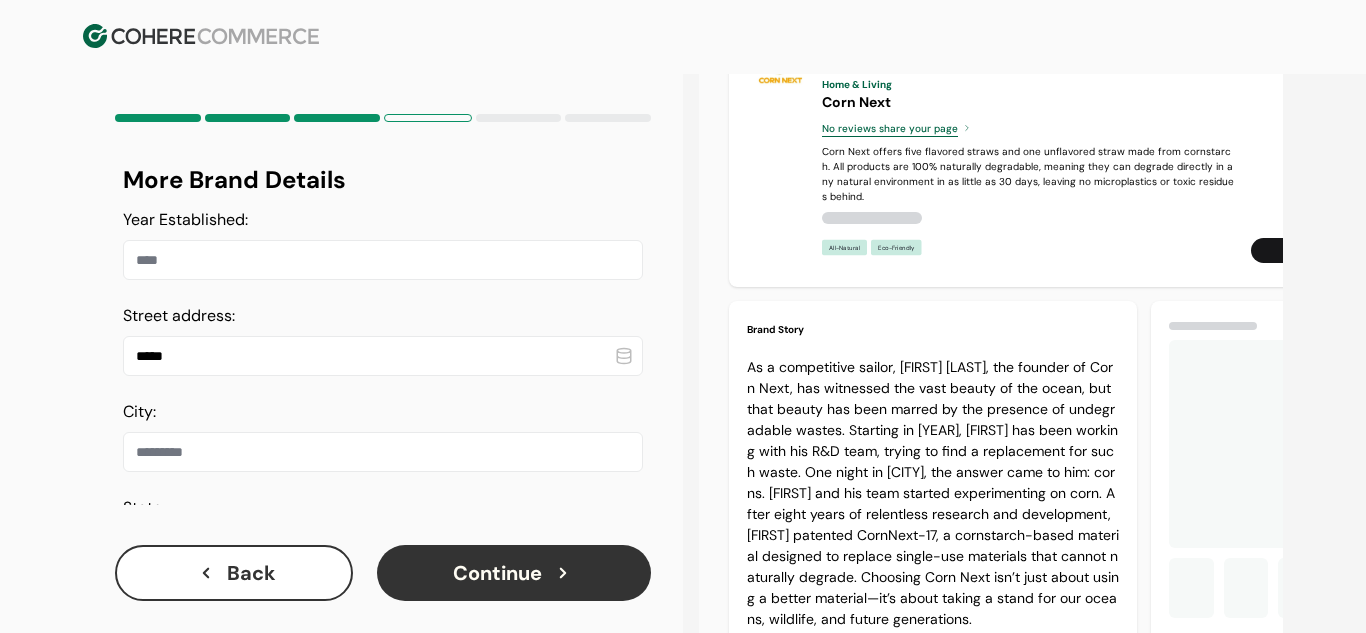 click at bounding box center (383, 260) 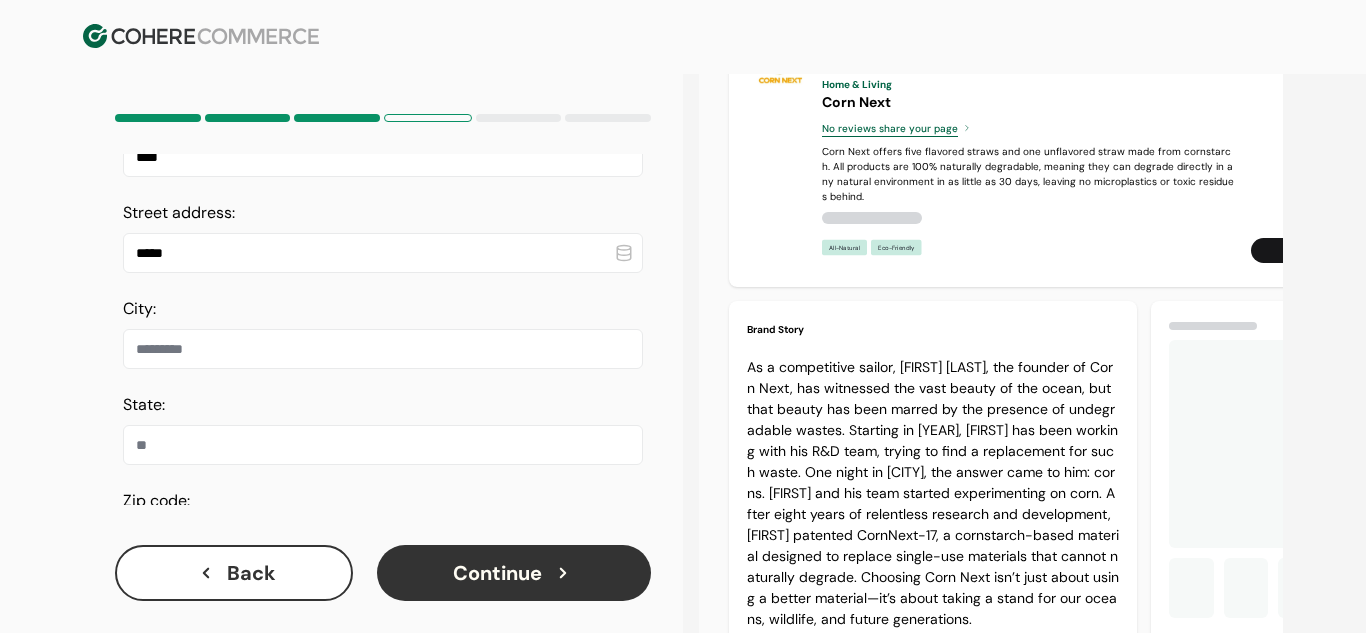 scroll, scrollTop: 67, scrollLeft: 0, axis: vertical 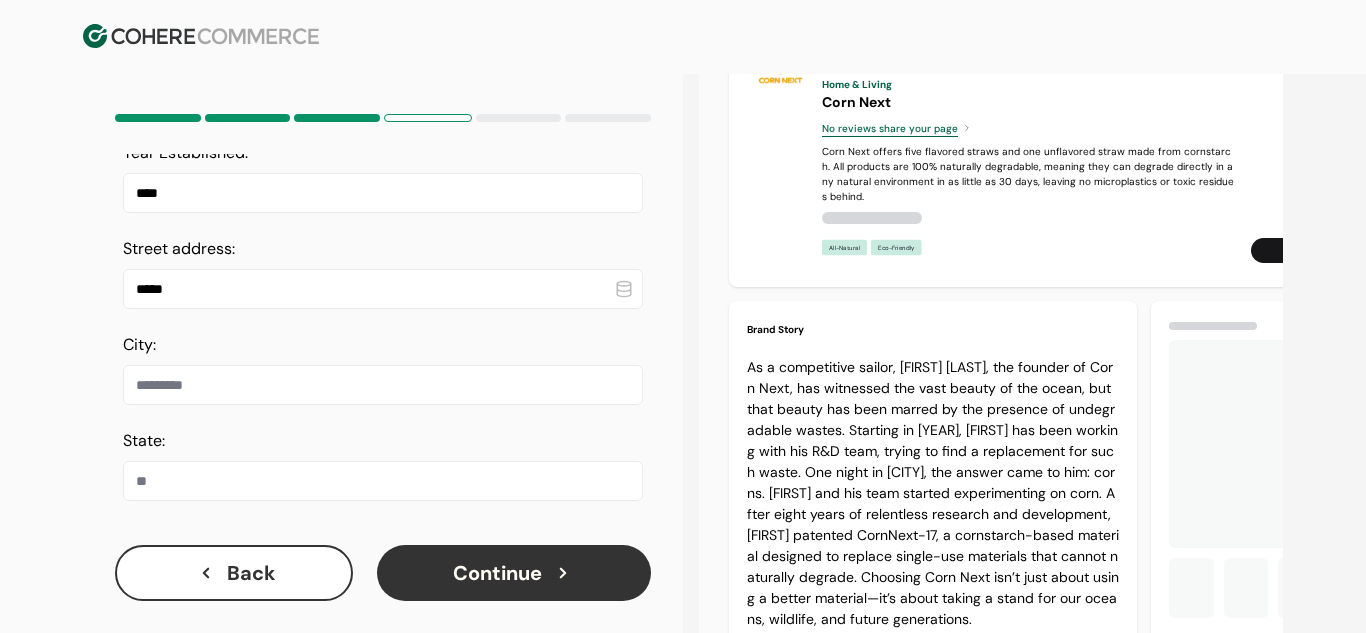 type on "****" 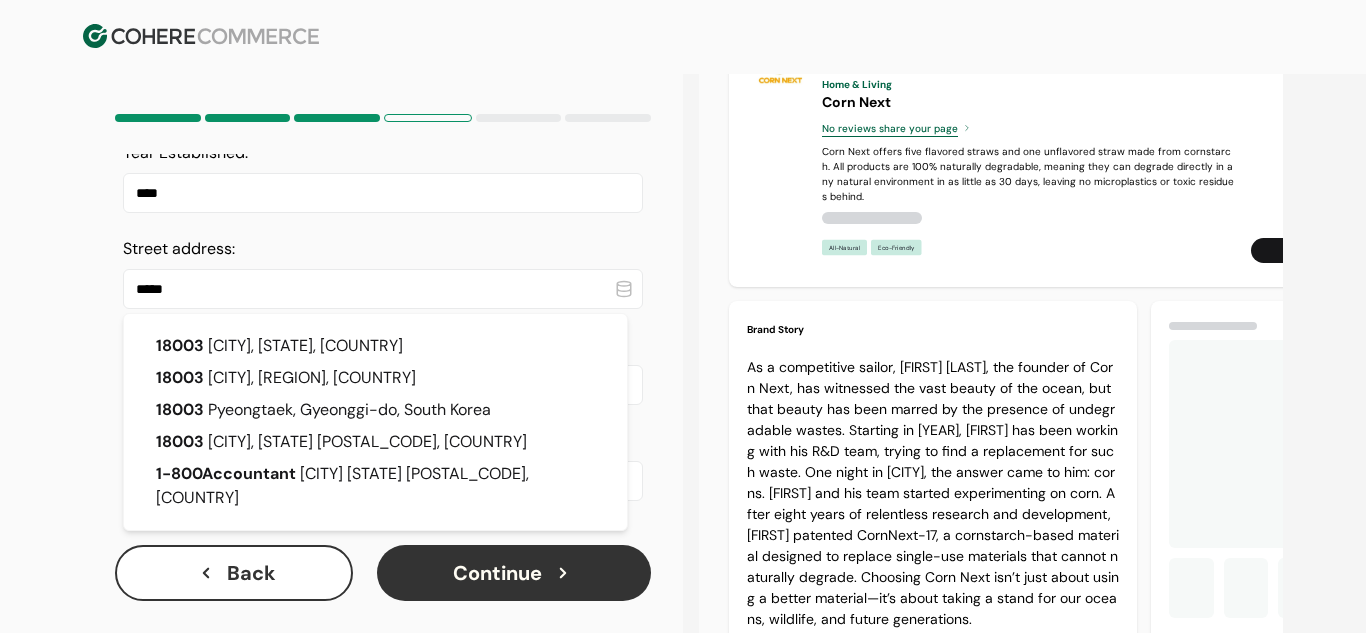 click on "*****" at bounding box center [383, 289] 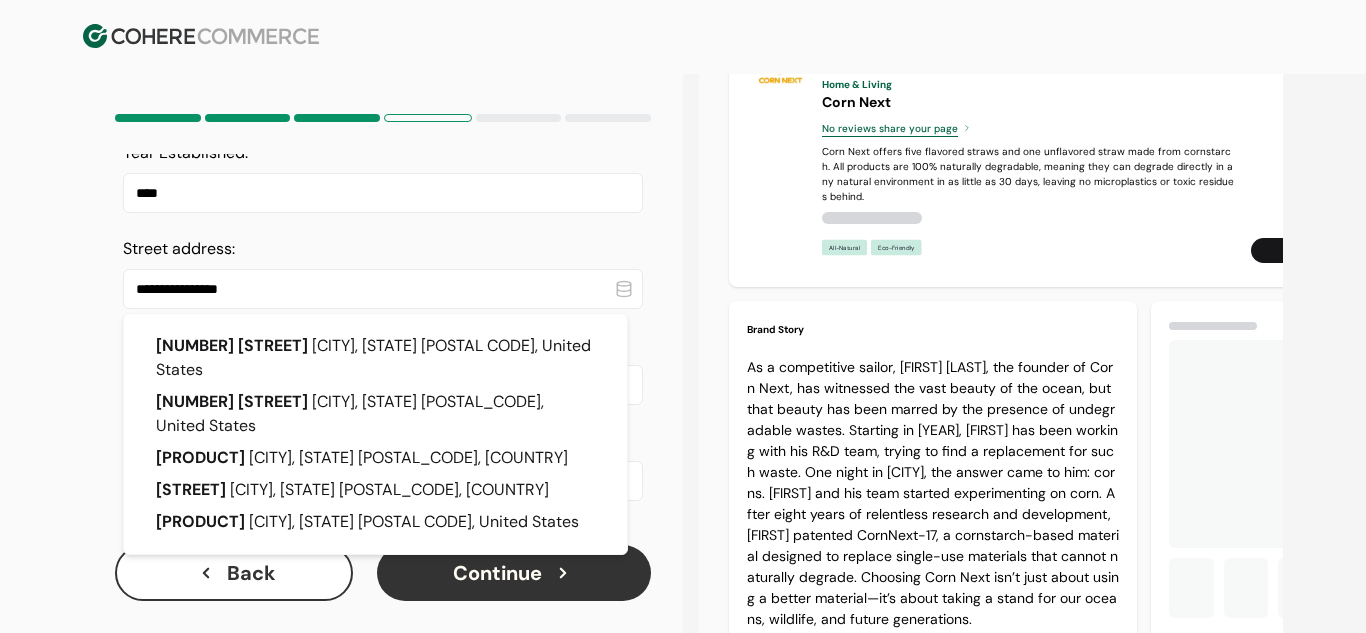 click on "**********" at bounding box center (383, 289) 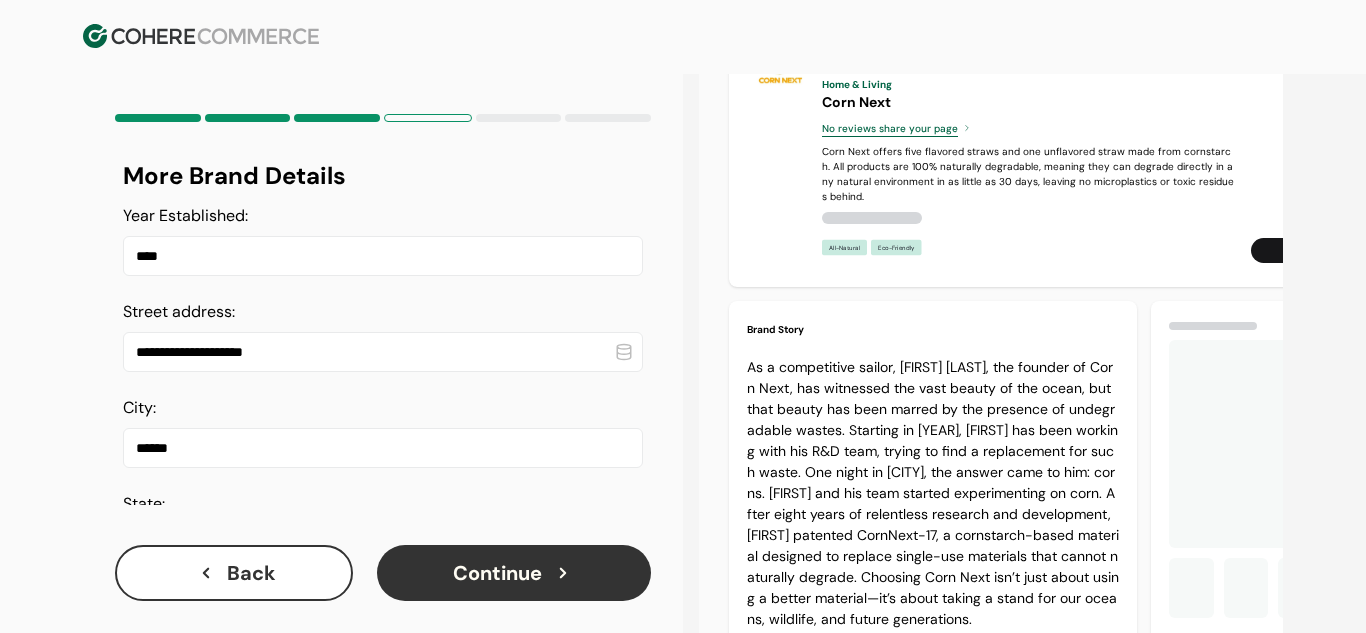 scroll, scrollTop: 0, scrollLeft: 0, axis: both 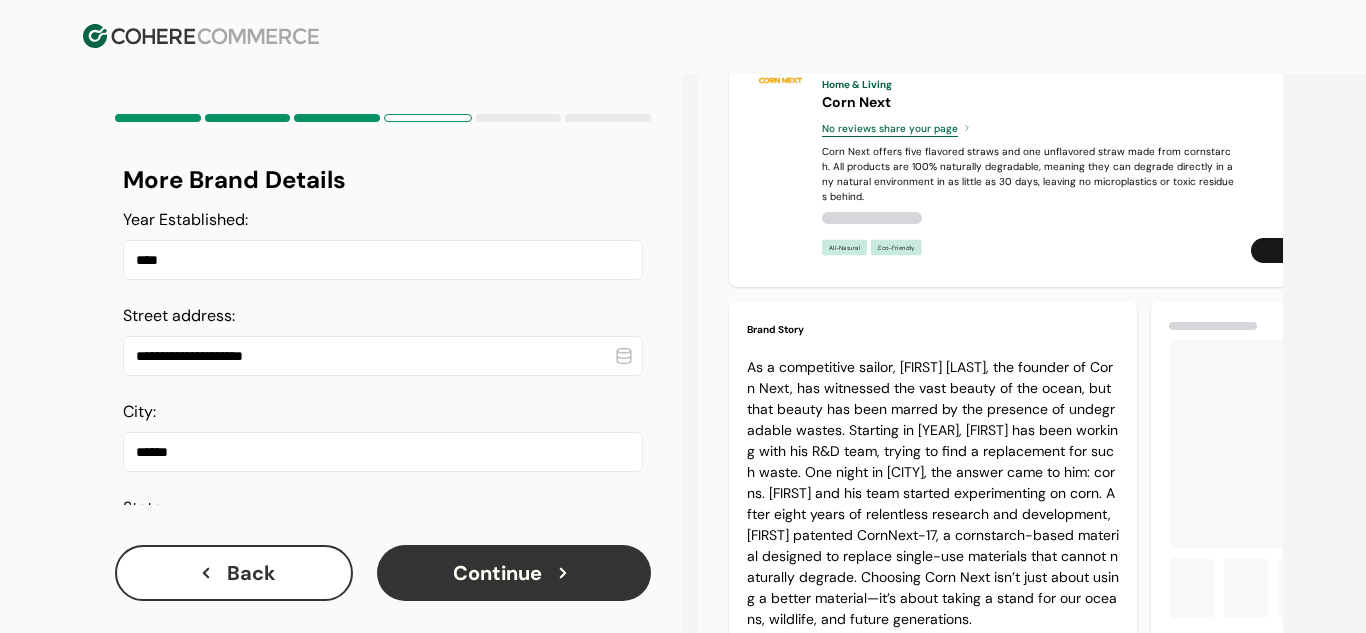 click on "Continue" at bounding box center (514, 573) 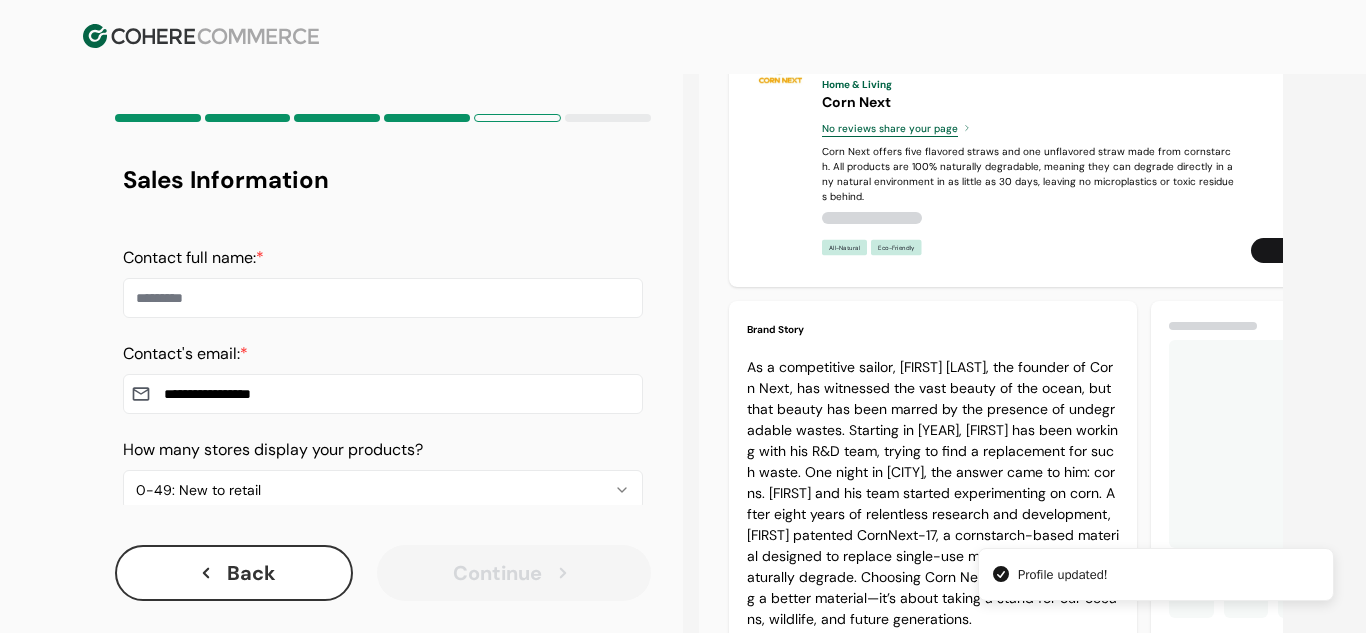 click at bounding box center [383, 298] 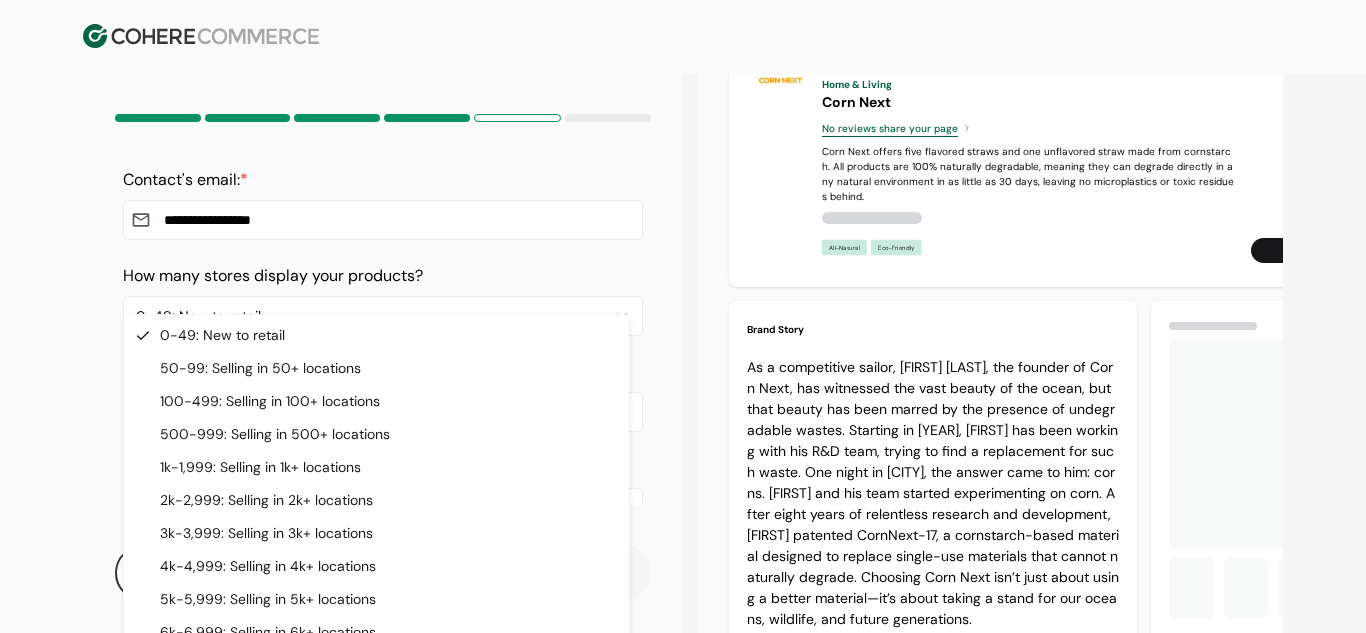scroll, scrollTop: 226, scrollLeft: 0, axis: vertical 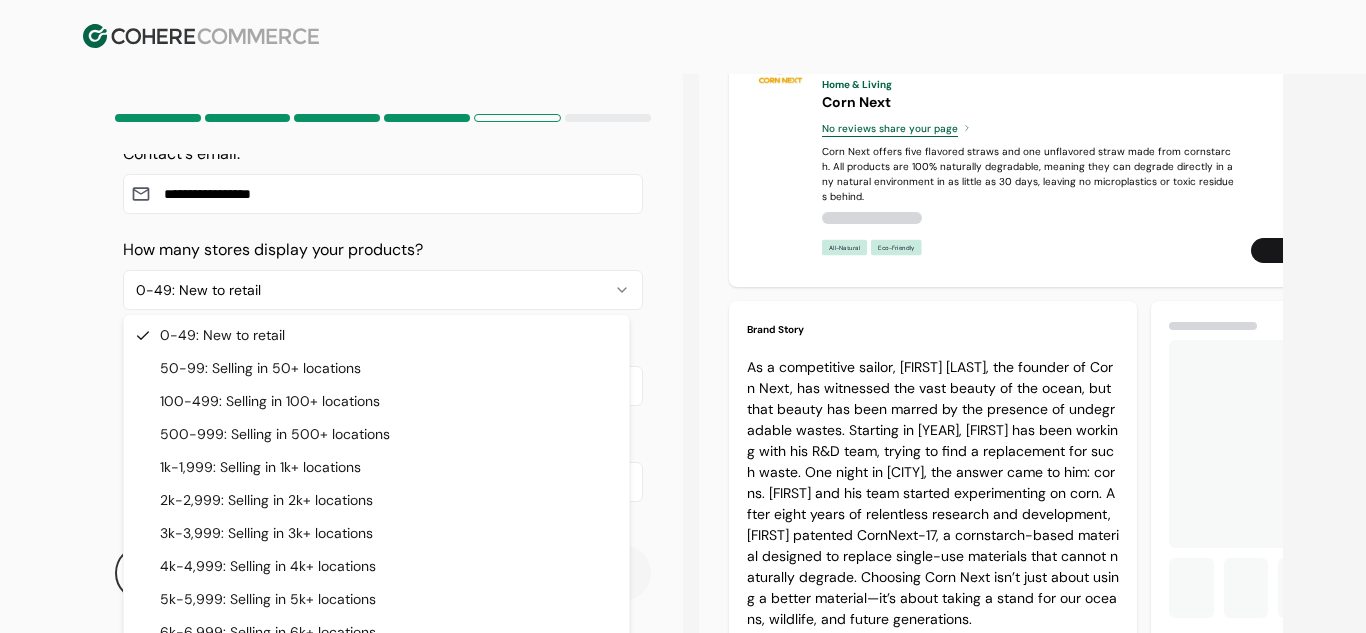 click on "**********" at bounding box center (683, 316) 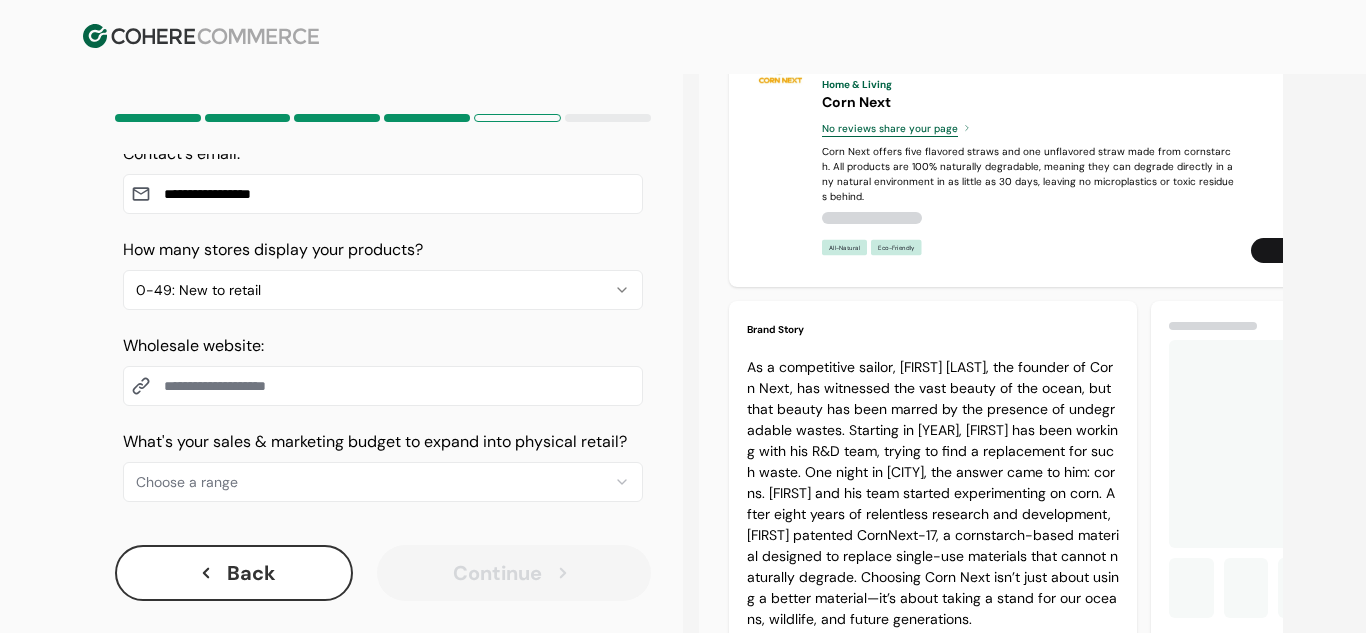 click on "**********" at bounding box center (683, 316) 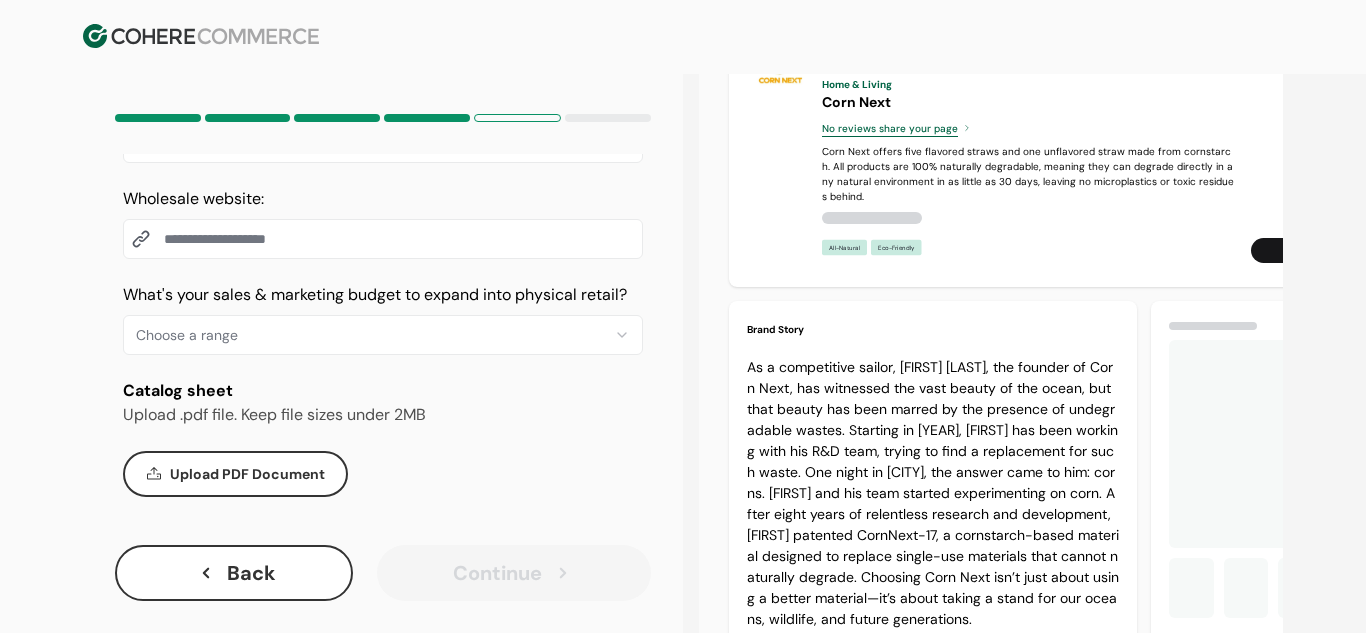 click on "**********" at bounding box center (683, 316) 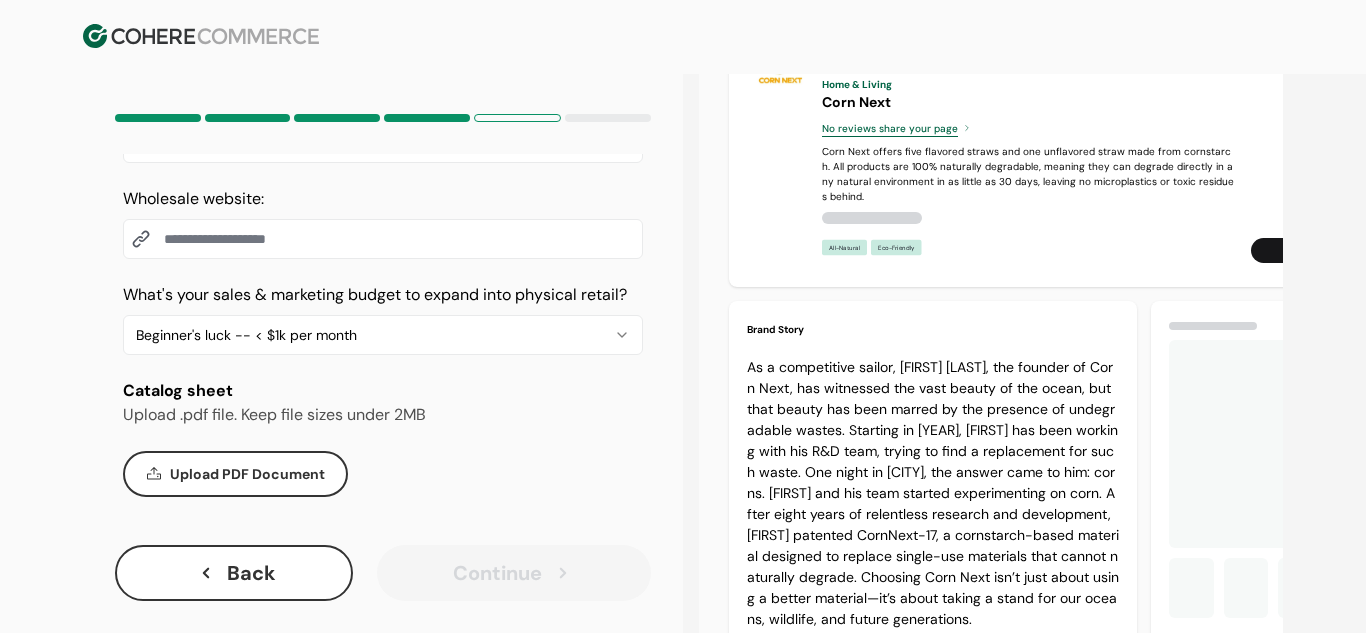 scroll, scrollTop: 273, scrollLeft: 0, axis: vertical 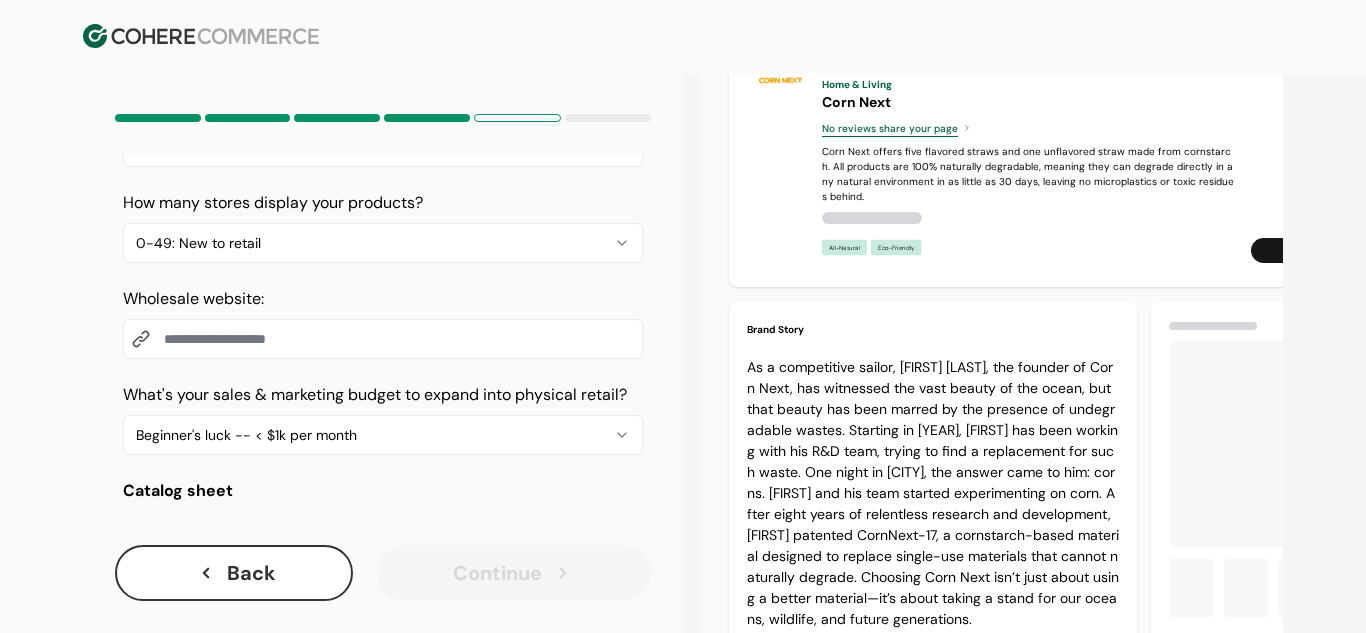 click at bounding box center (383, 339) 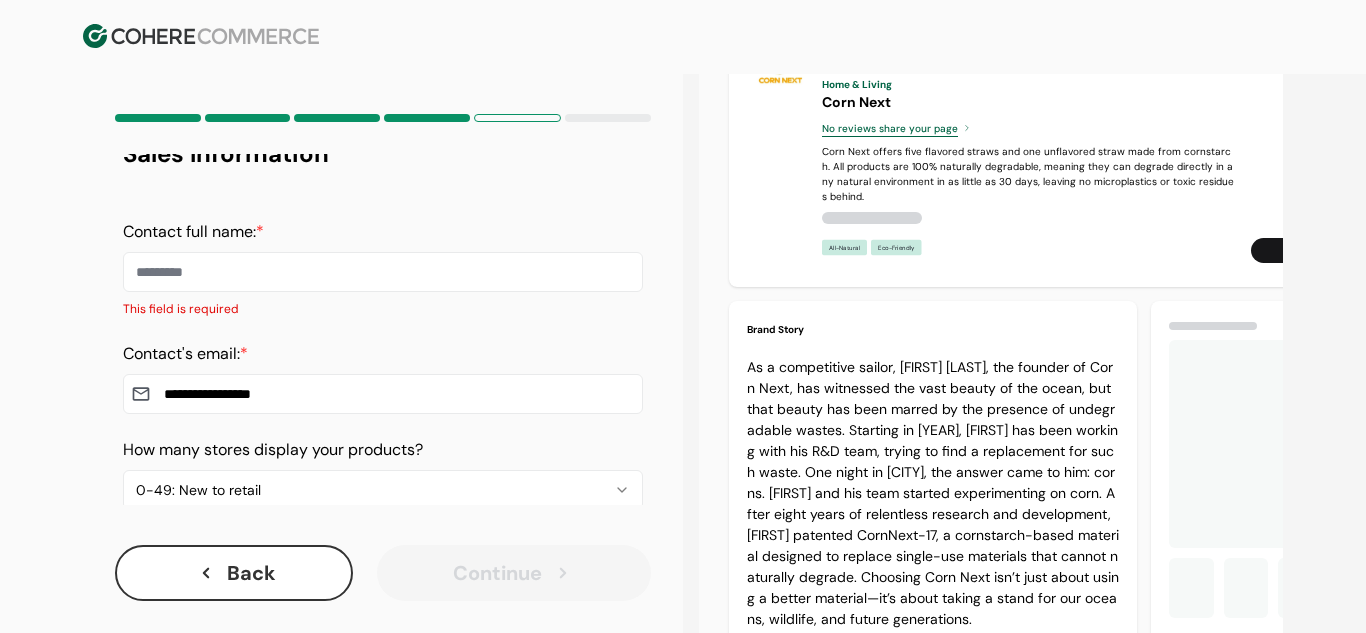 scroll, scrollTop: 0, scrollLeft: 0, axis: both 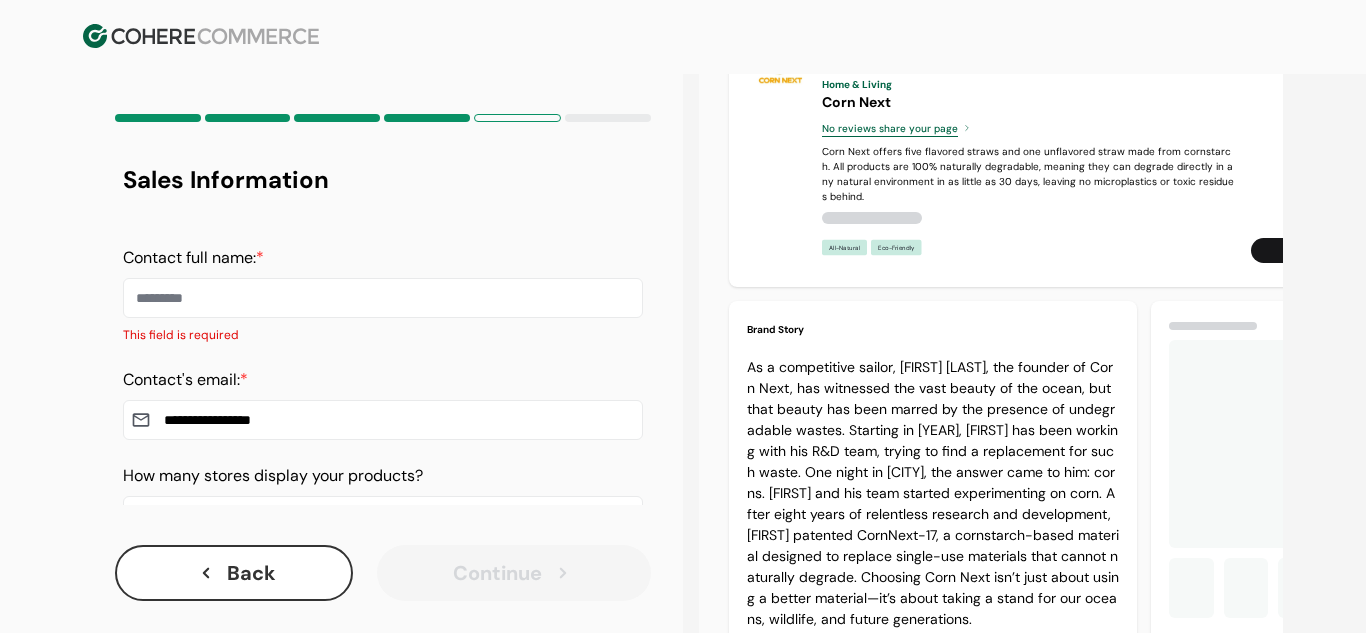 drag, startPoint x: 275, startPoint y: 310, endPoint x: 257, endPoint y: 299, distance: 21.095022 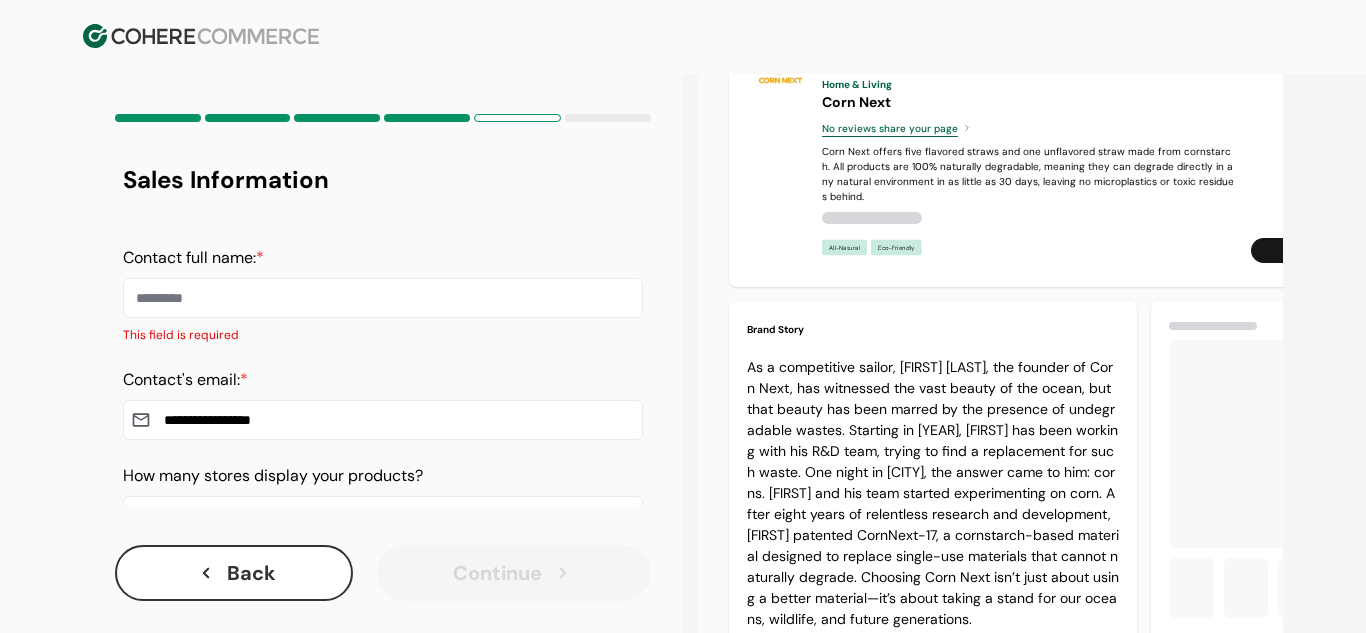 click at bounding box center [383, 298] 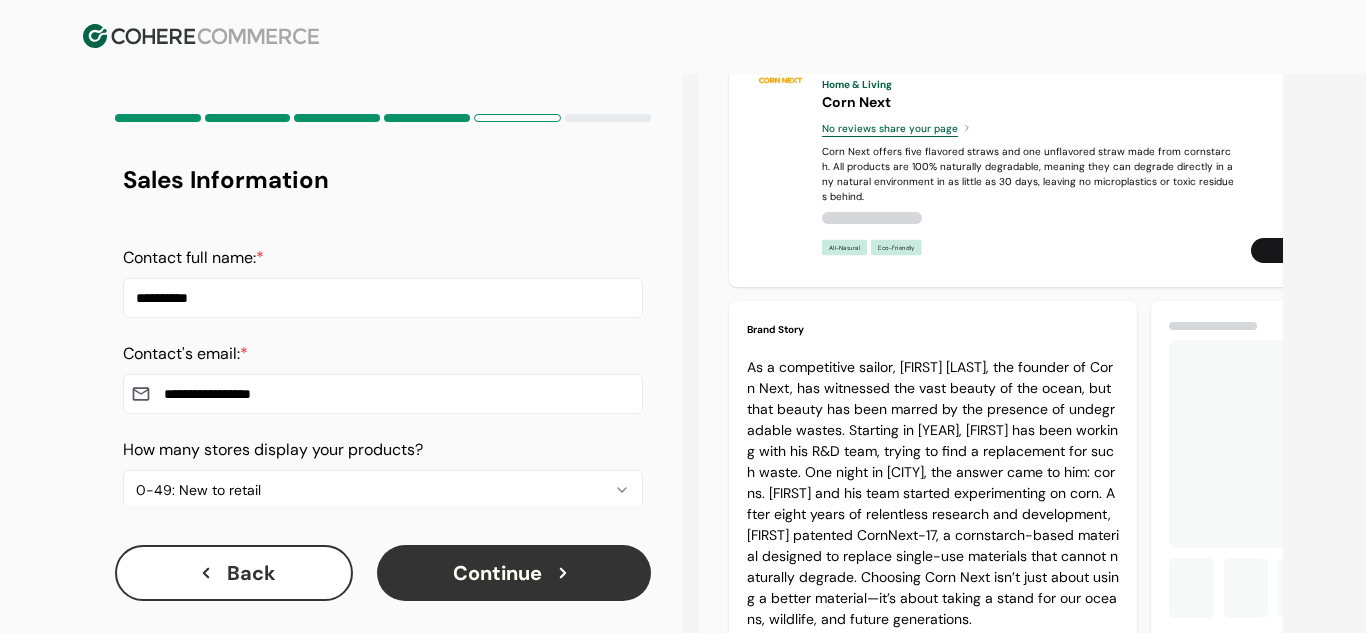 type on "**********" 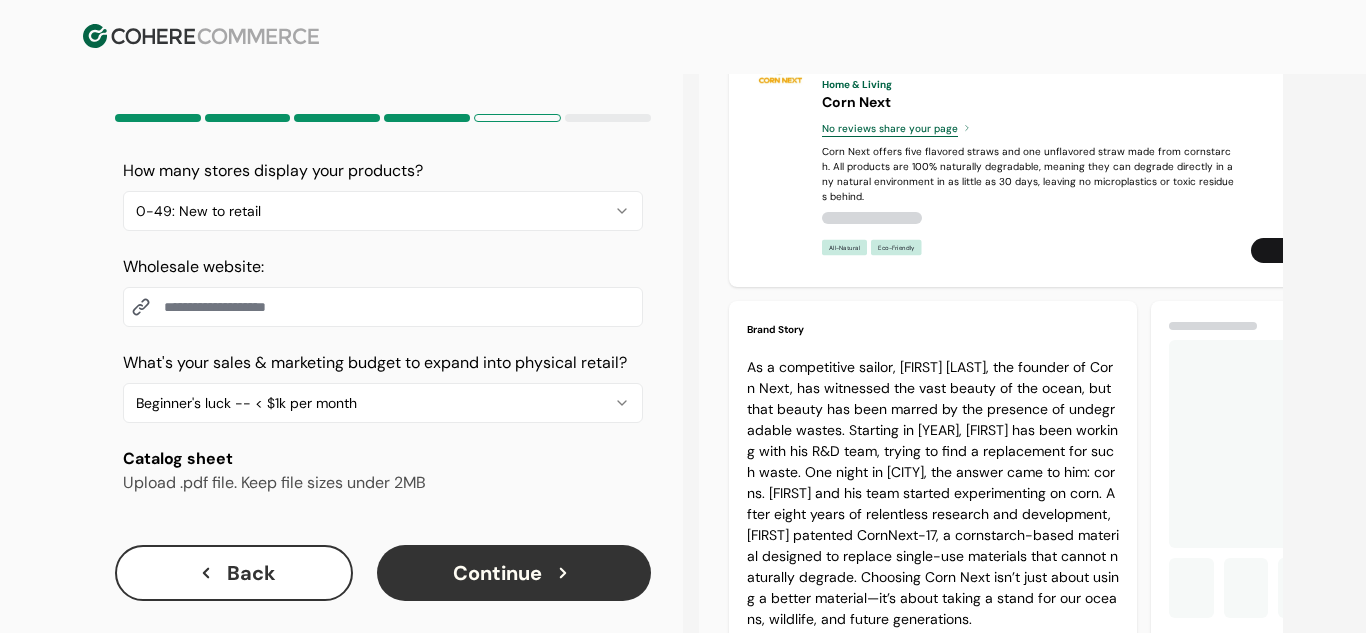 scroll, scrollTop: 247, scrollLeft: 0, axis: vertical 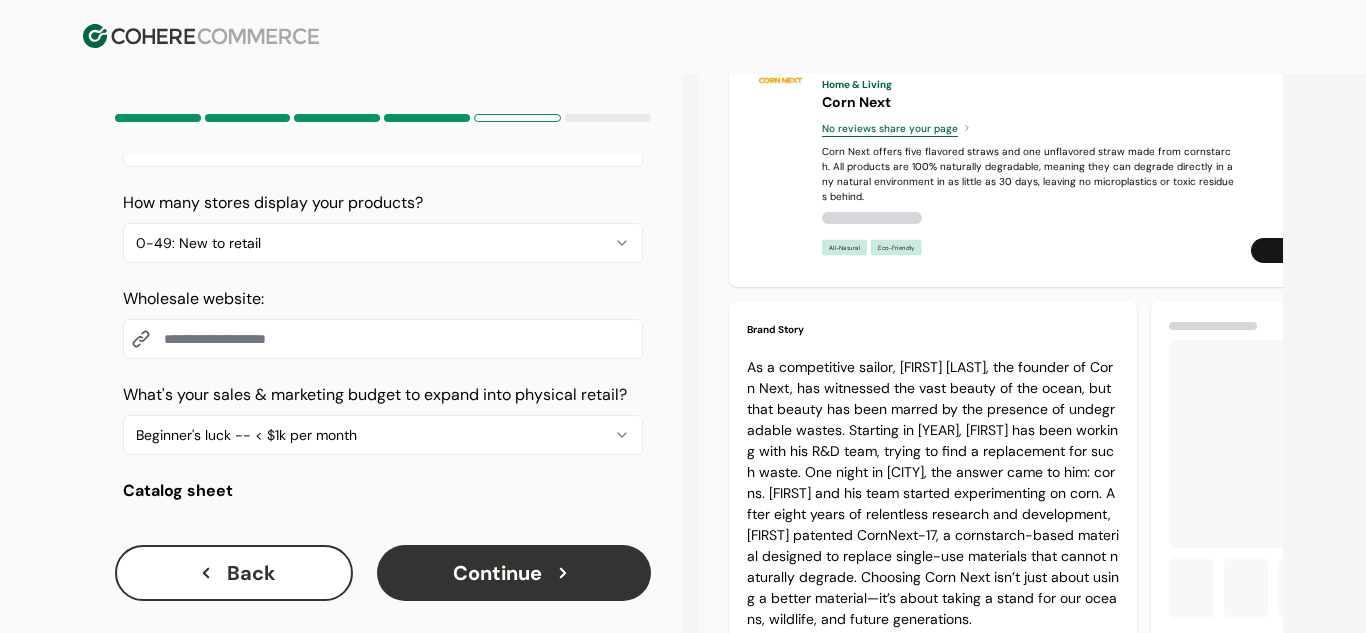 type on "**********" 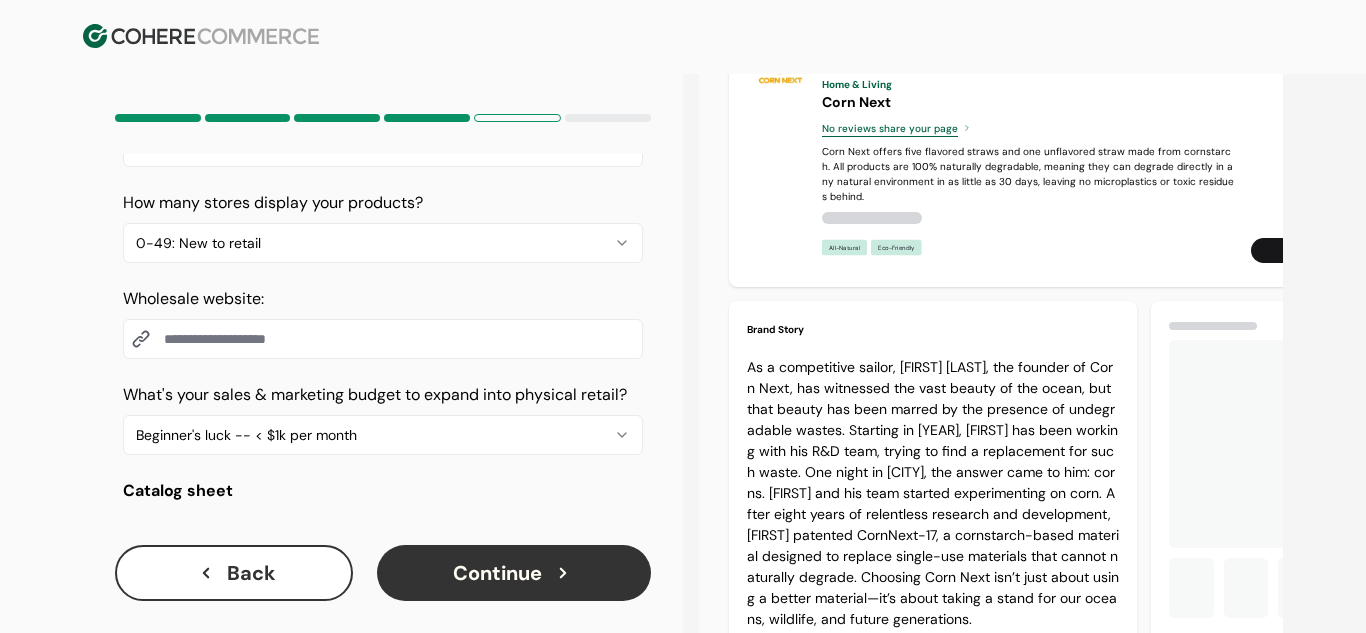 click on "**********" at bounding box center [341, 353] 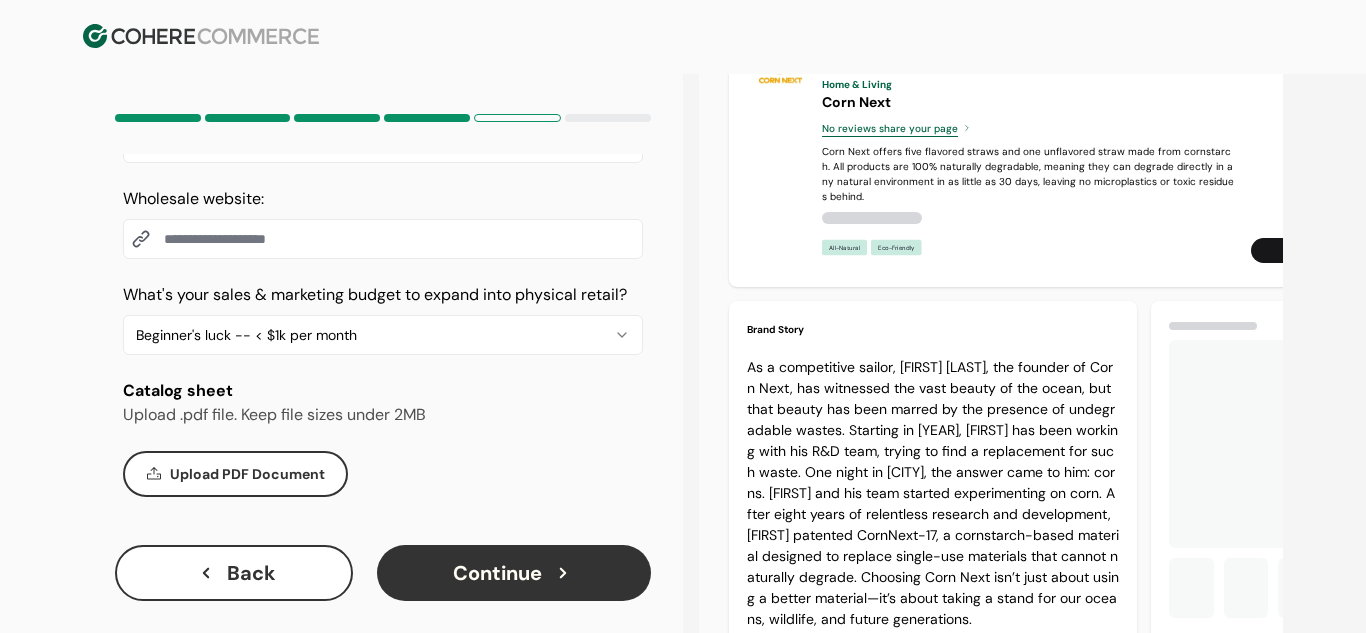 click on "Continue" at bounding box center (514, 573) 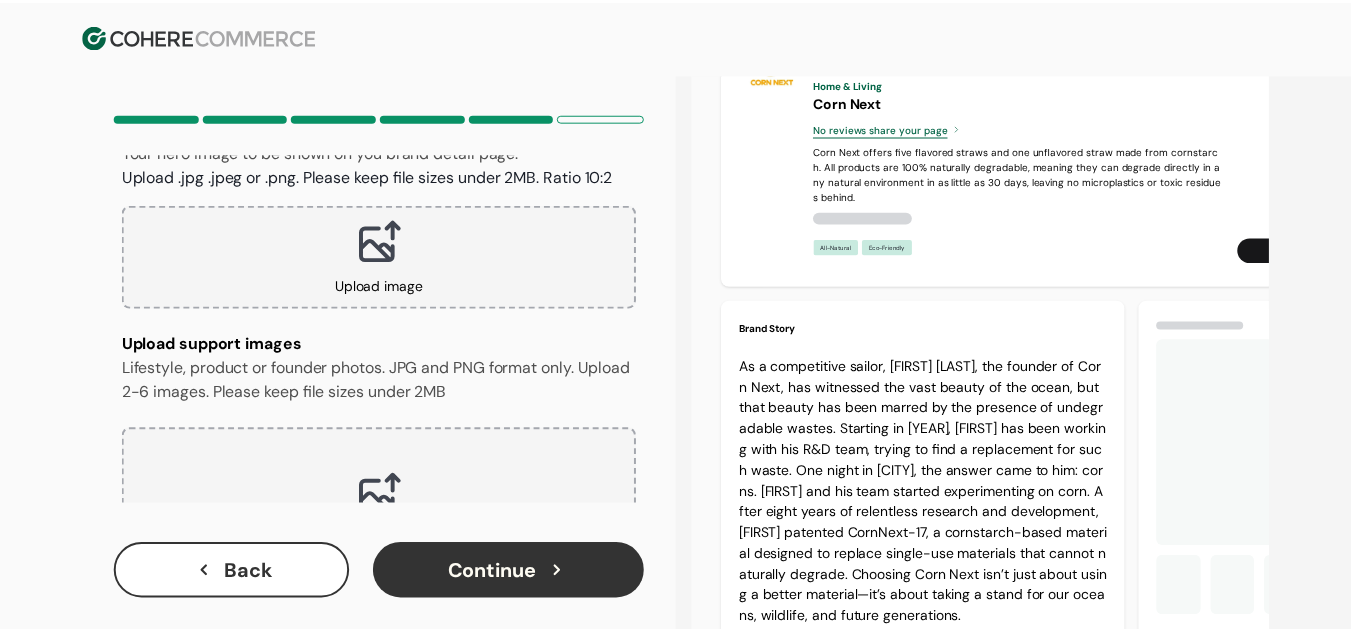 scroll, scrollTop: 221, scrollLeft: 0, axis: vertical 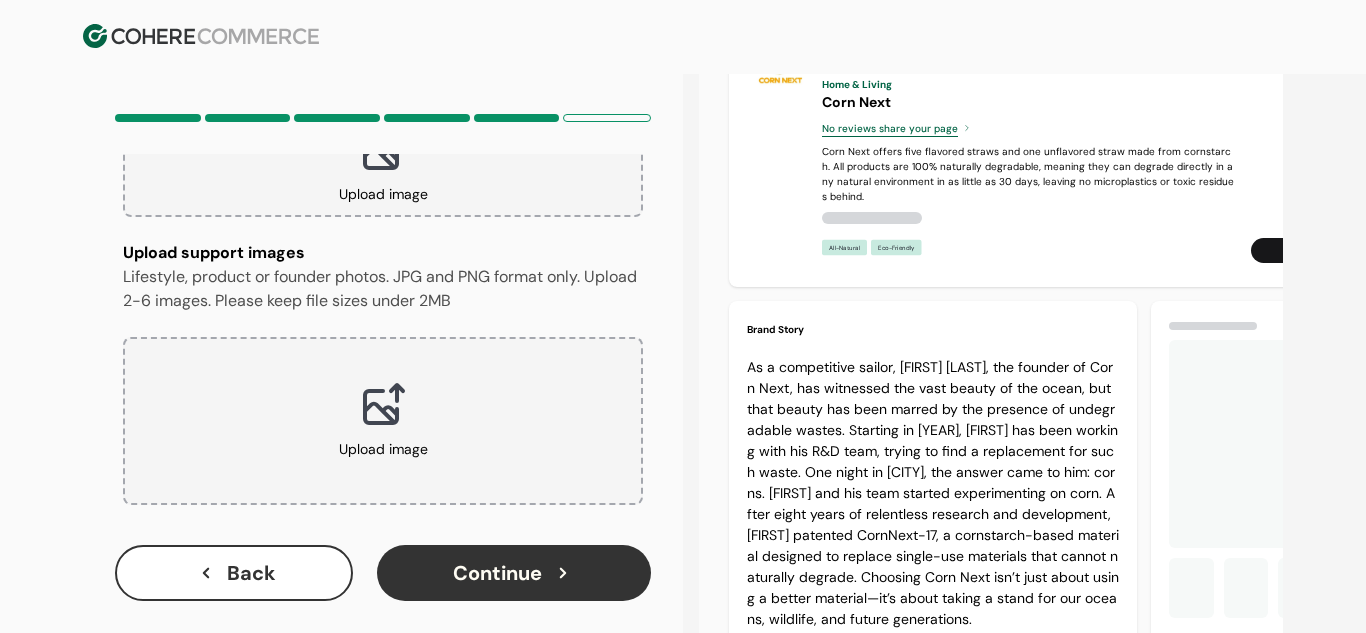 click on "Continue" at bounding box center (514, 573) 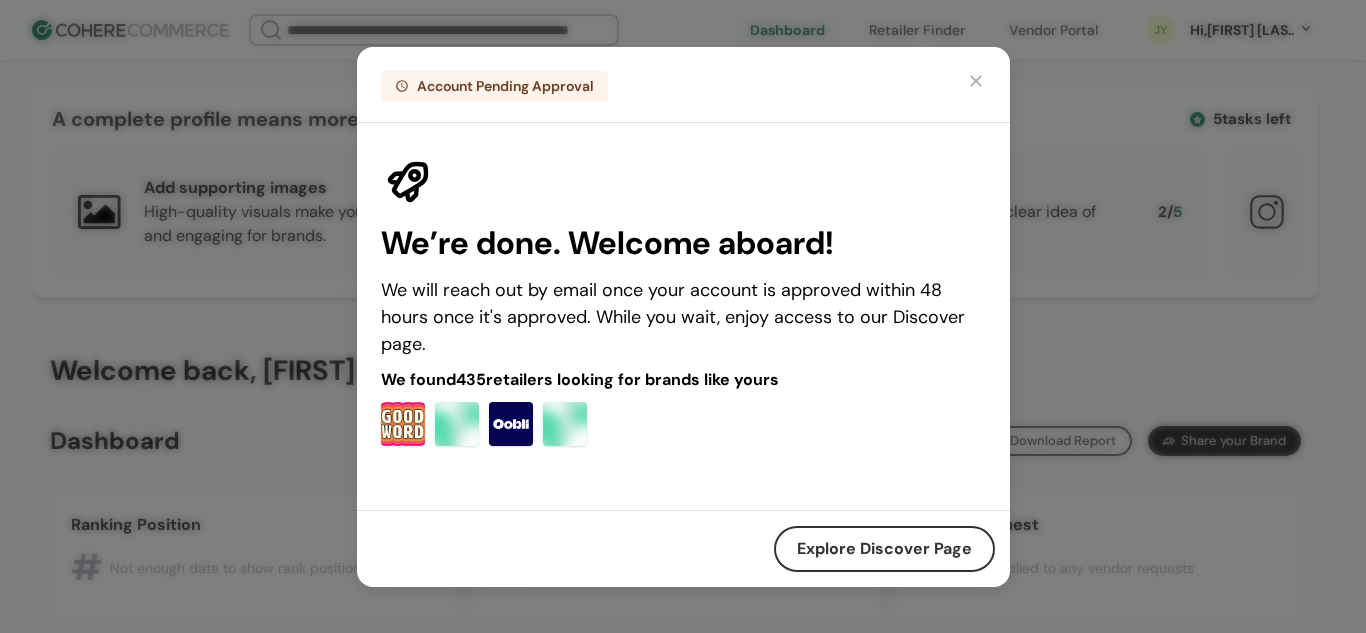 click on "Explore Discover Page" at bounding box center [884, 549] 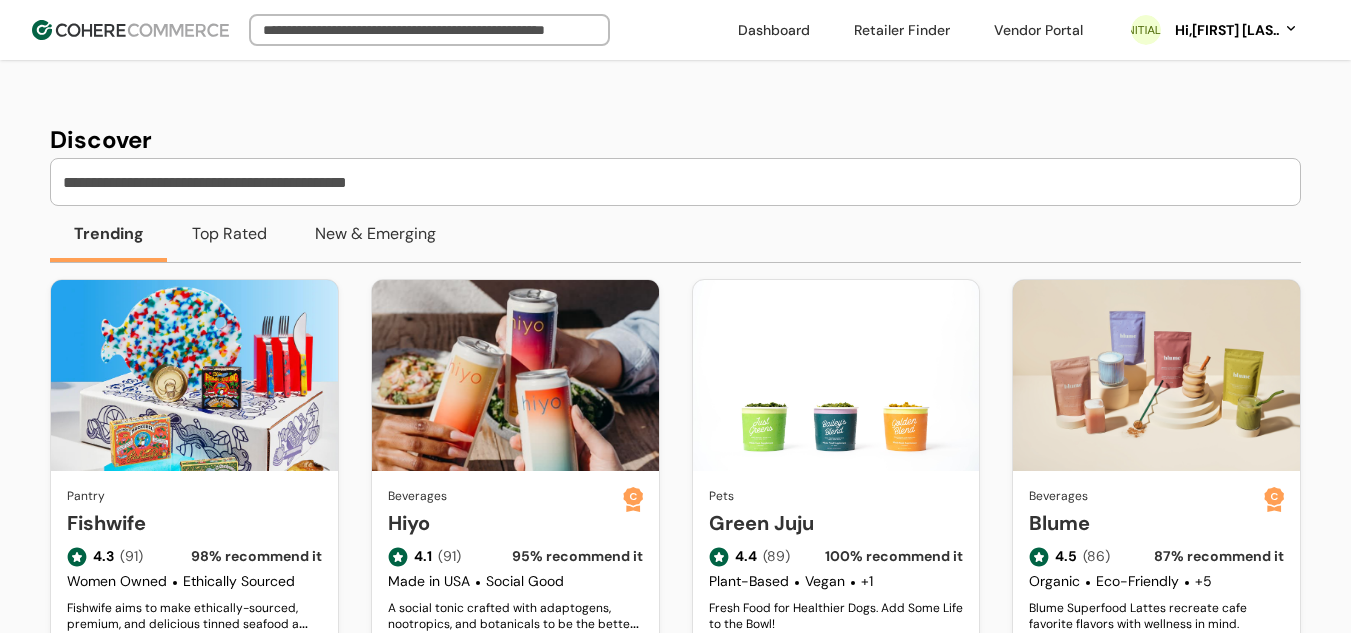scroll, scrollTop: 0, scrollLeft: 0, axis: both 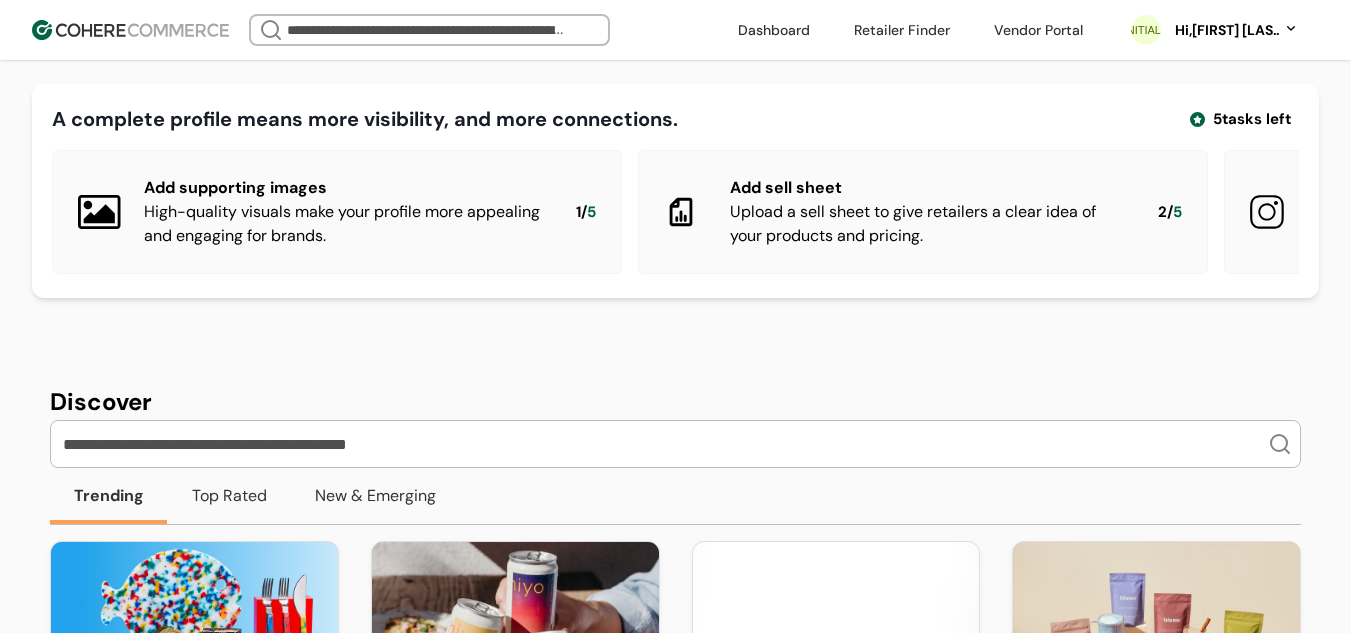 drag, startPoint x: 417, startPoint y: 273, endPoint x: 471, endPoint y: 273, distance: 54 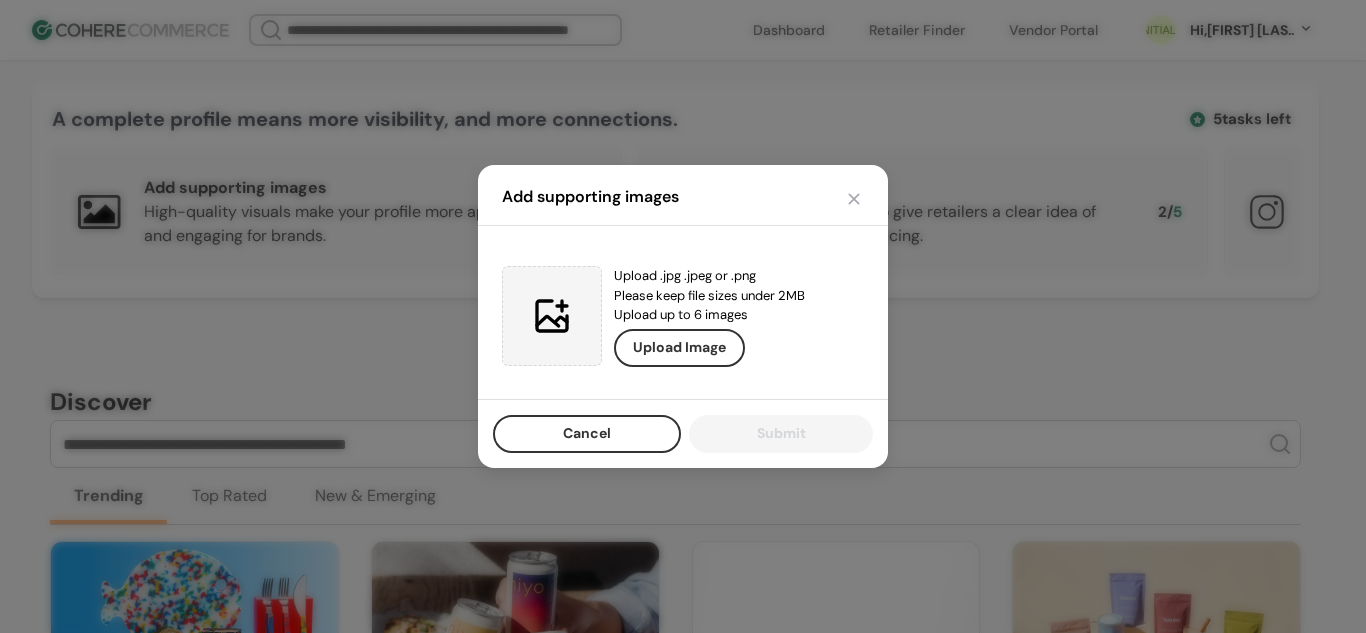 click on "Add supporting images" at bounding box center (683, 195) 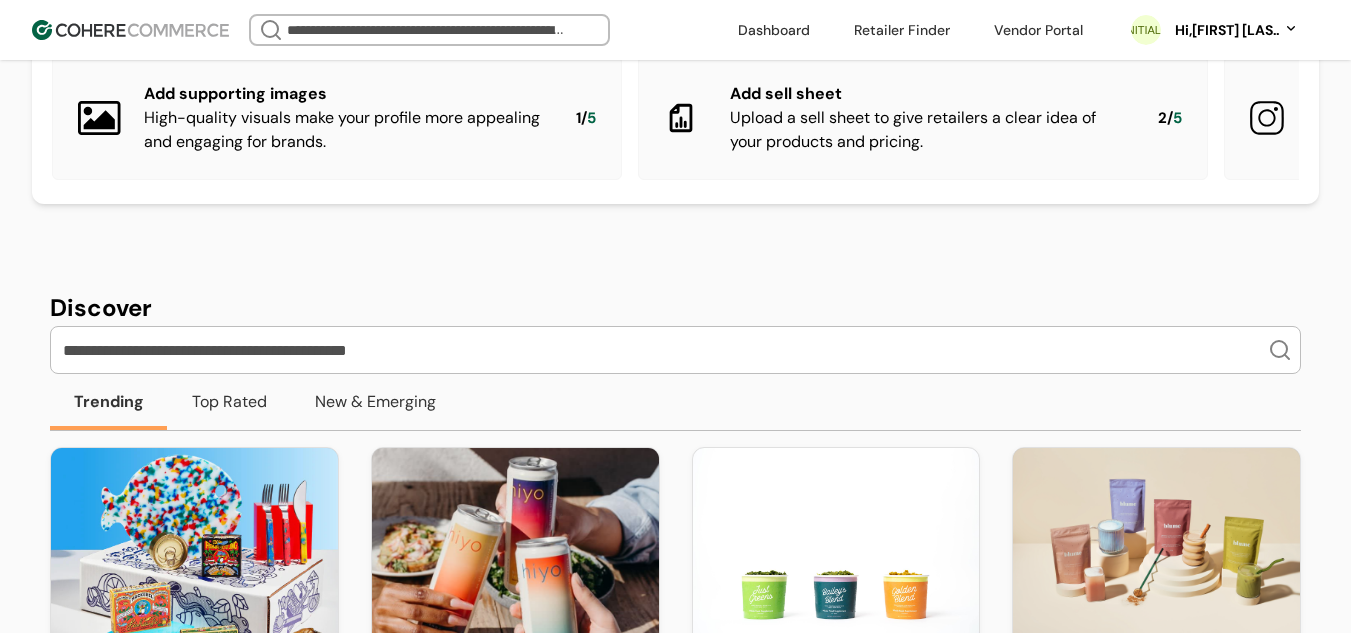 scroll, scrollTop: 0, scrollLeft: 0, axis: both 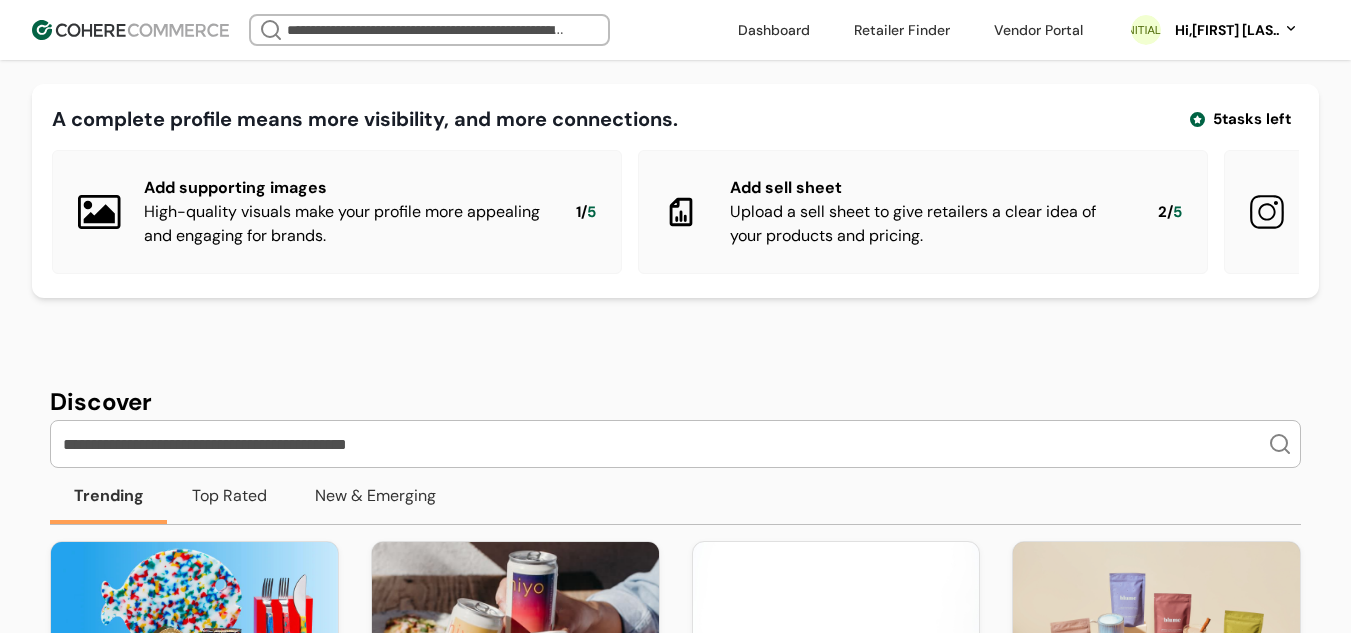 click on "[INITIALS] Hi, [FIRST] [LAST]" at bounding box center (1215, 30) 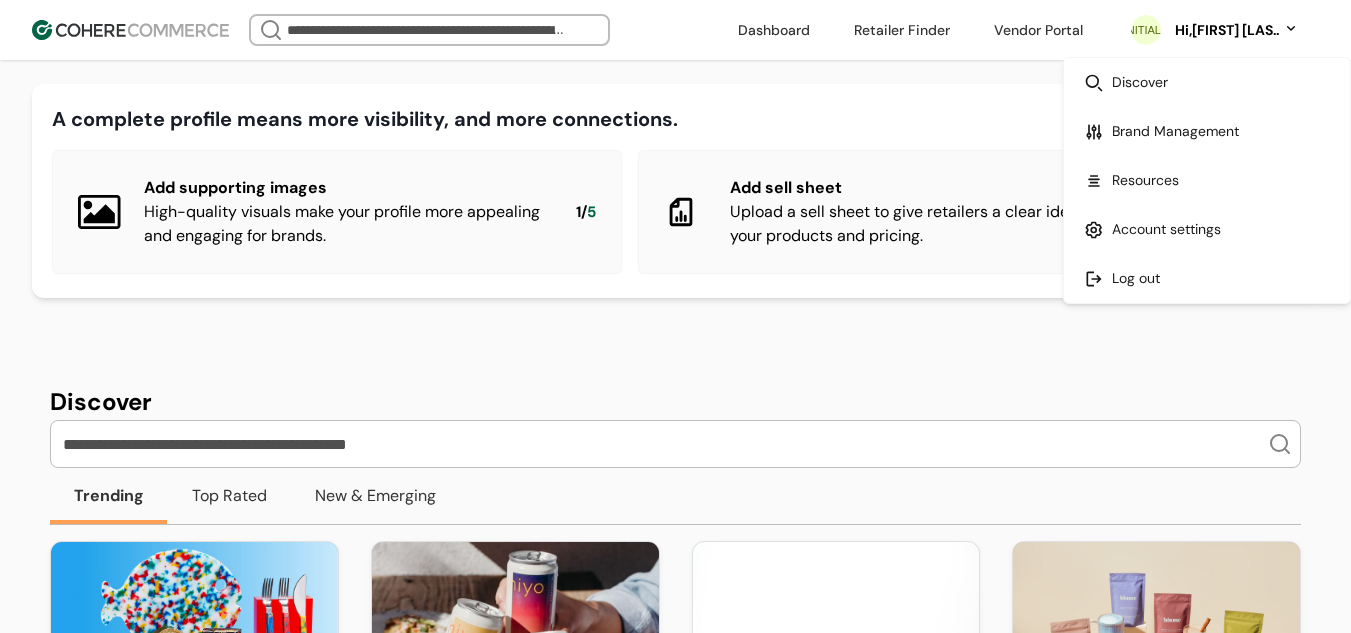 click on "Hi, [FIRST] [LAST]" at bounding box center [1224, 30] 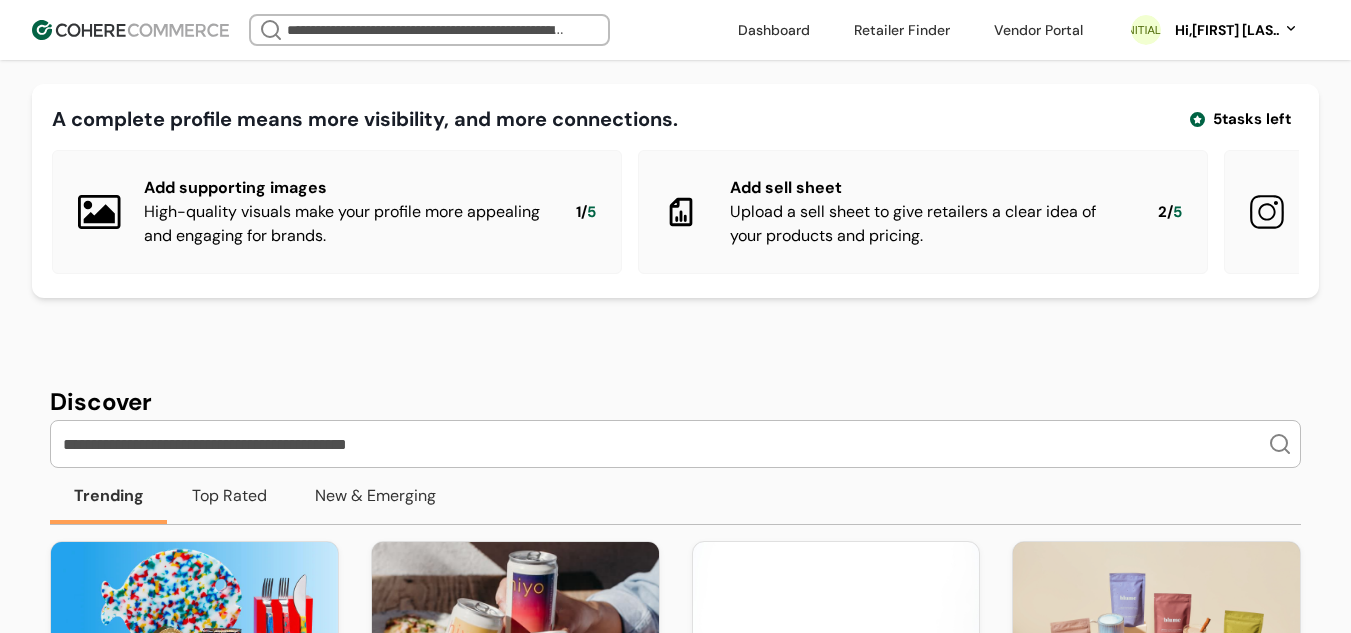 click on "[INITIALS]" at bounding box center [1146, 30] 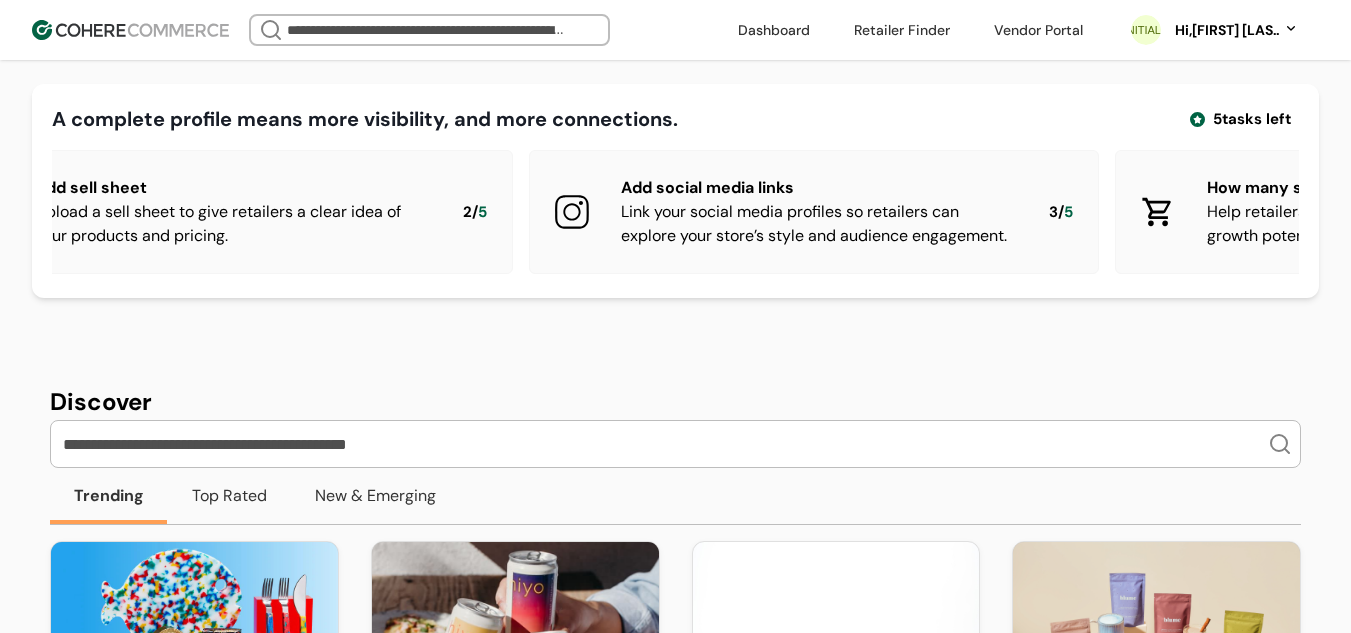 scroll, scrollTop: 0, scrollLeft: 0, axis: both 